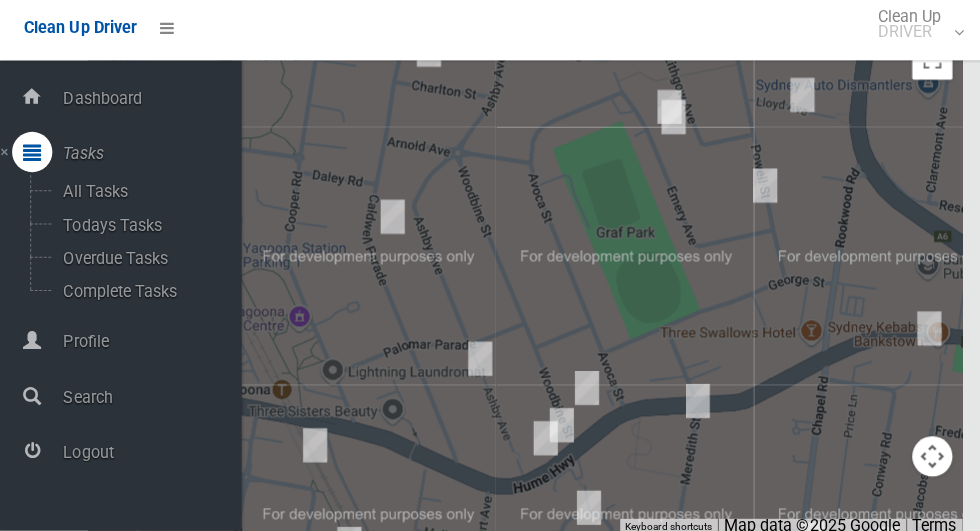 scroll, scrollTop: 11540, scrollLeft: 0, axis: vertical 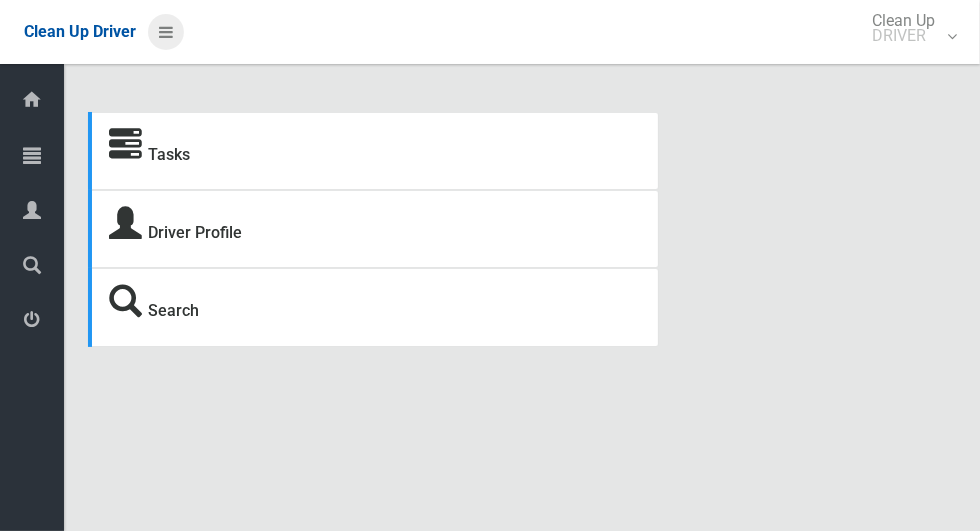 click at bounding box center (166, 32) 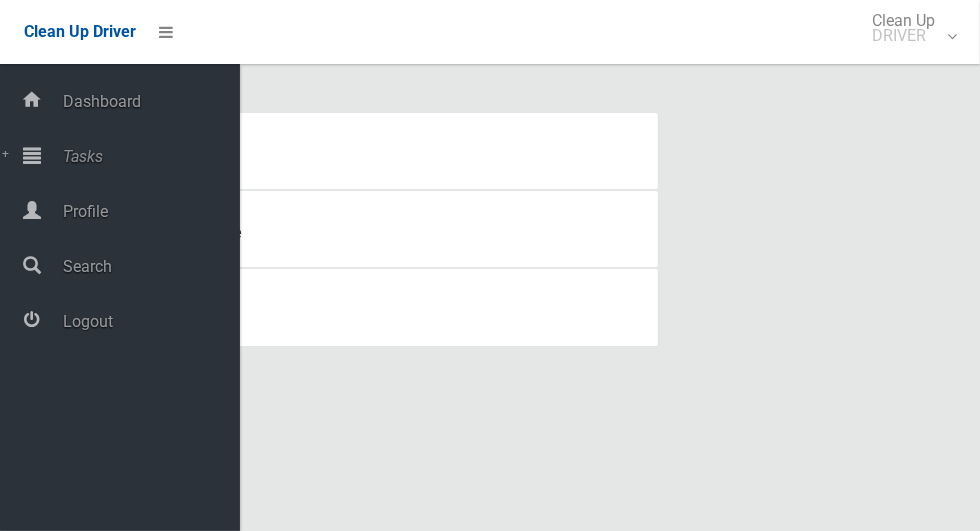 click on "Tasks" at bounding box center [148, 156] 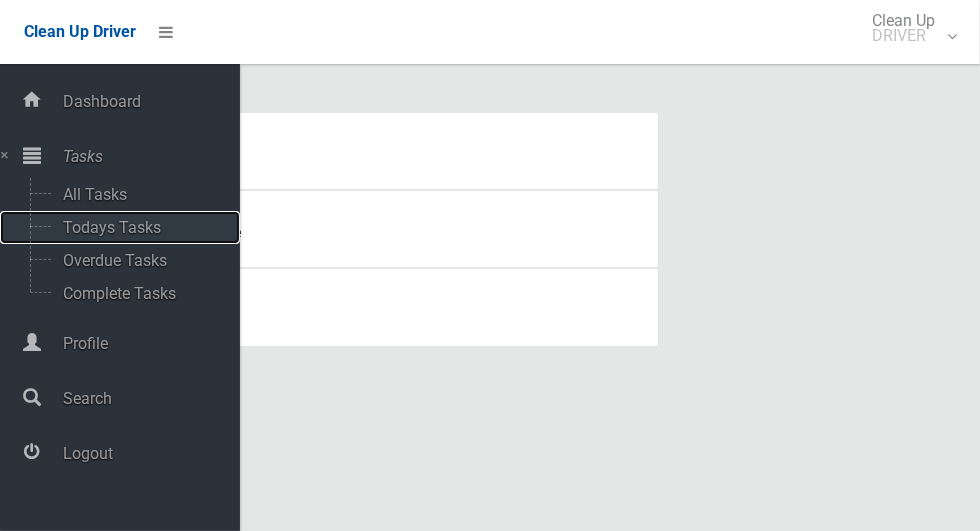 click on "Todays Tasks" at bounding box center [140, 227] 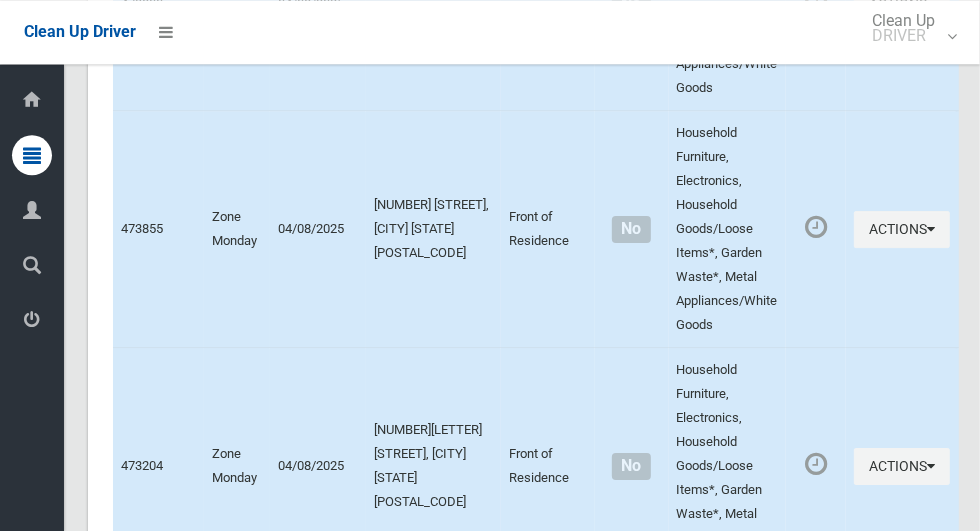 scroll, scrollTop: 11777, scrollLeft: 0, axis: vertical 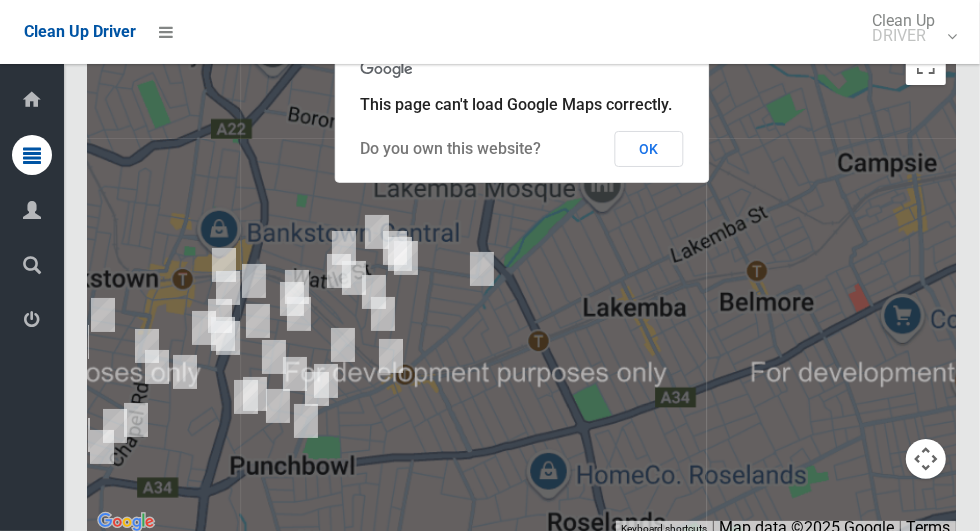 click on "OK" at bounding box center (649, 149) 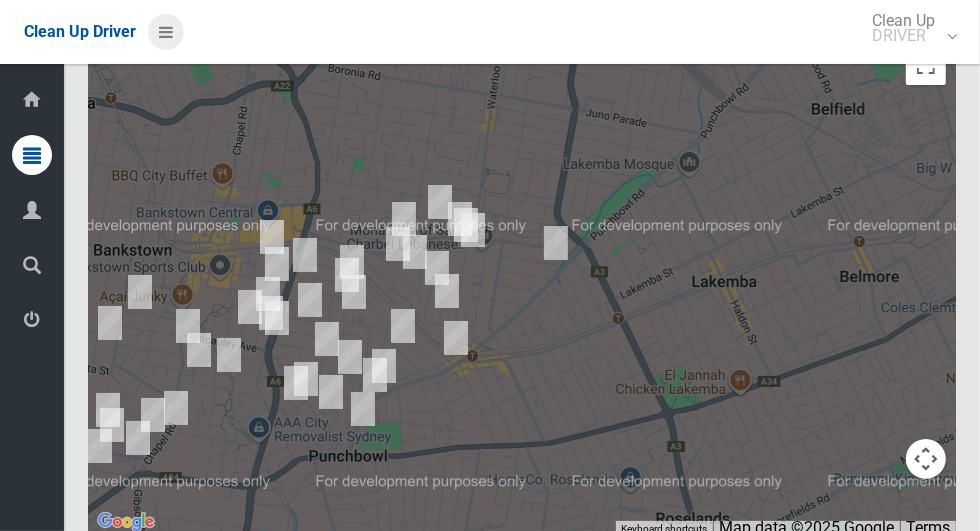 click at bounding box center (166, 32) 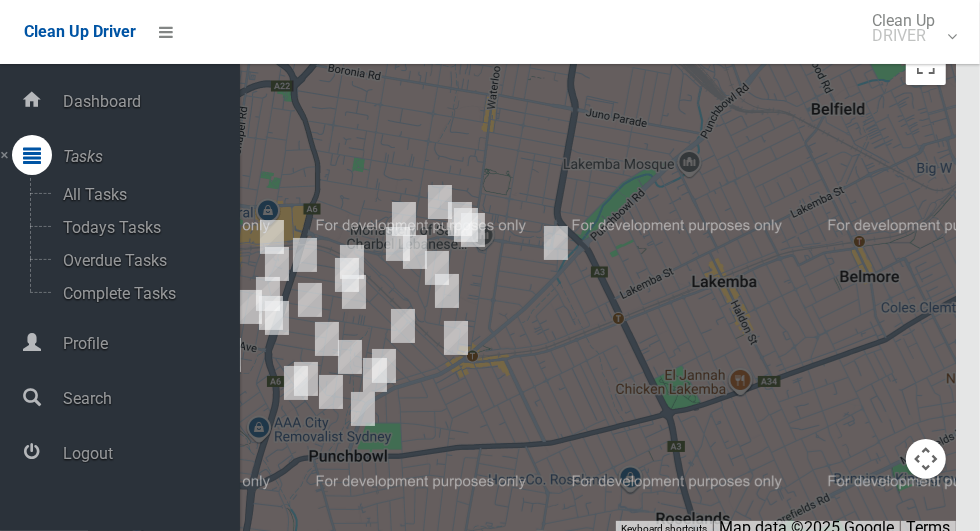 click at bounding box center [522, 285] 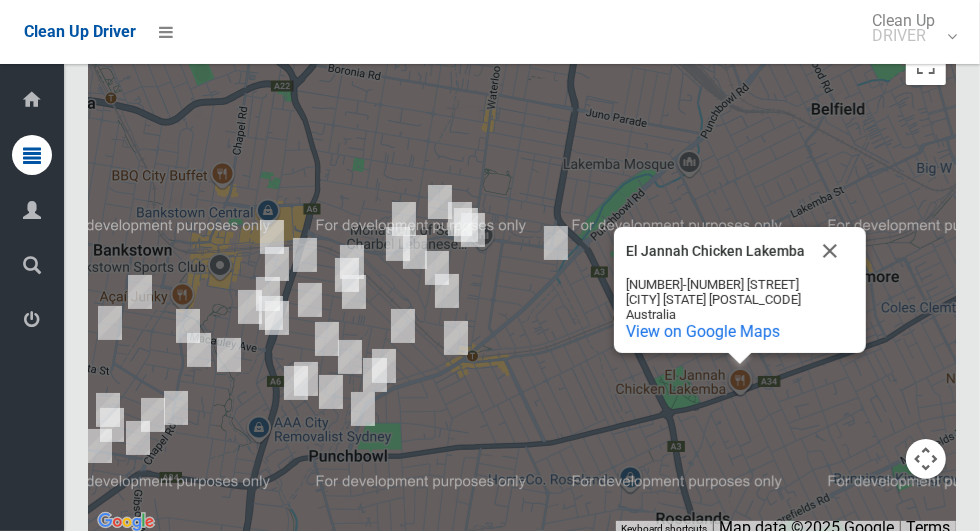 click at bounding box center [830, 251] 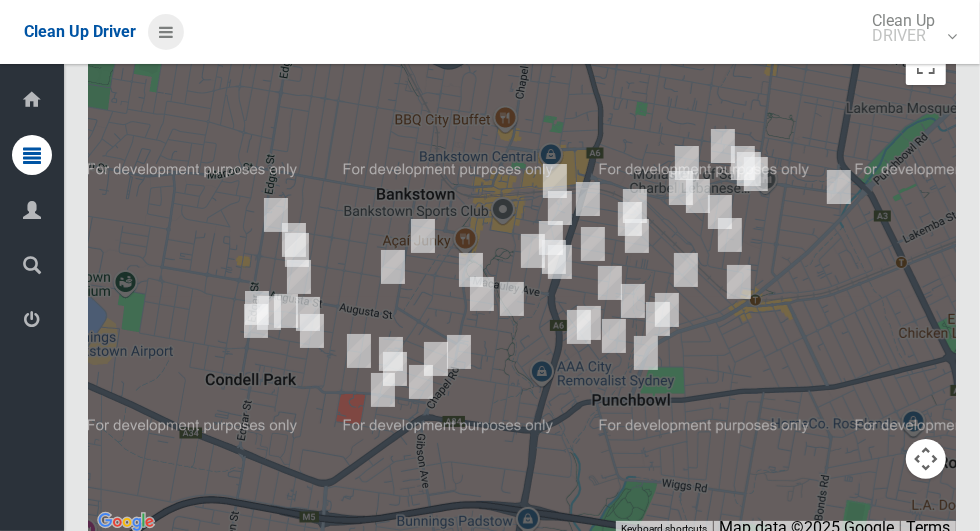 click at bounding box center (166, 32) 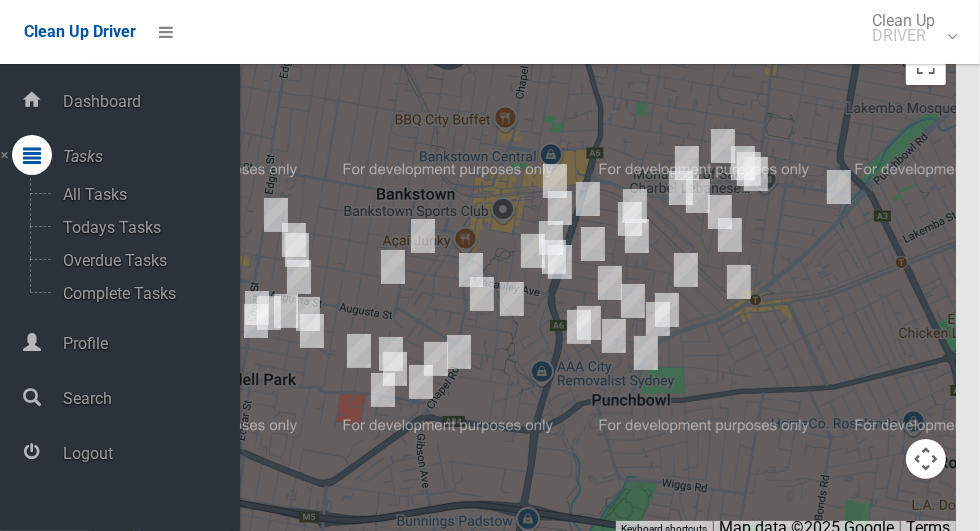 click on "Logout" at bounding box center [148, 453] 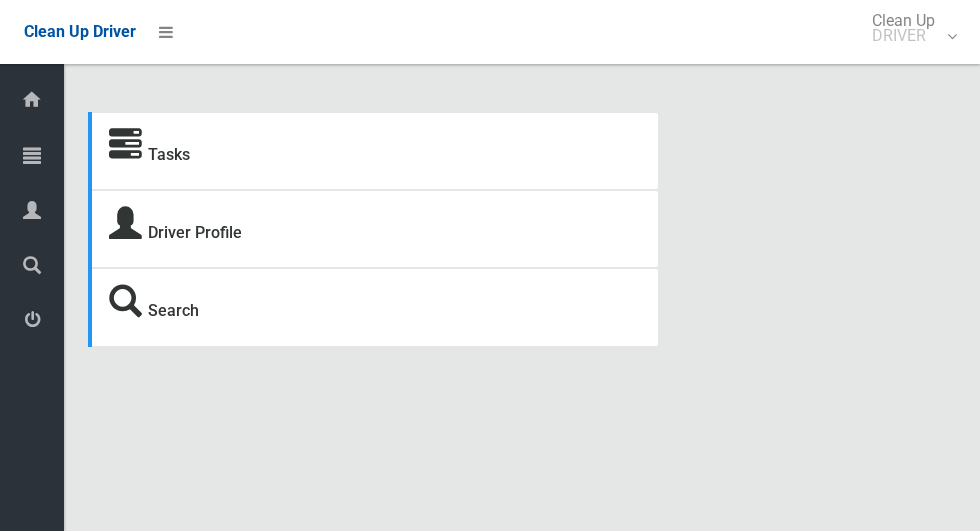scroll, scrollTop: 0, scrollLeft: 0, axis: both 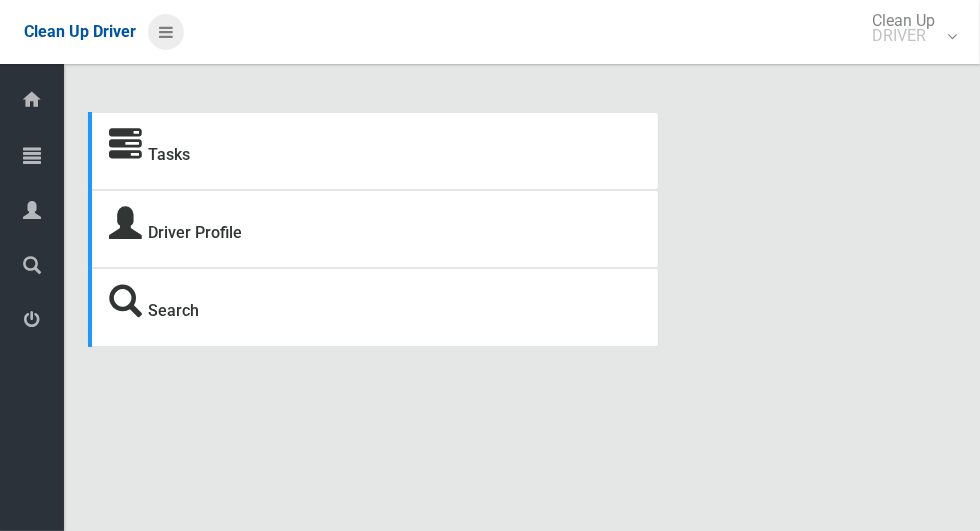 click at bounding box center (166, 32) 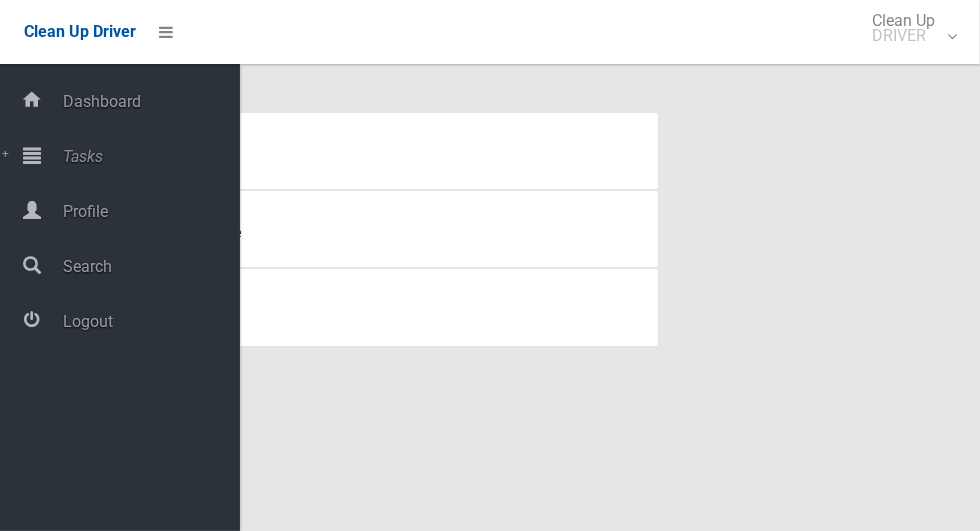 click on "Tasks" at bounding box center (148, 156) 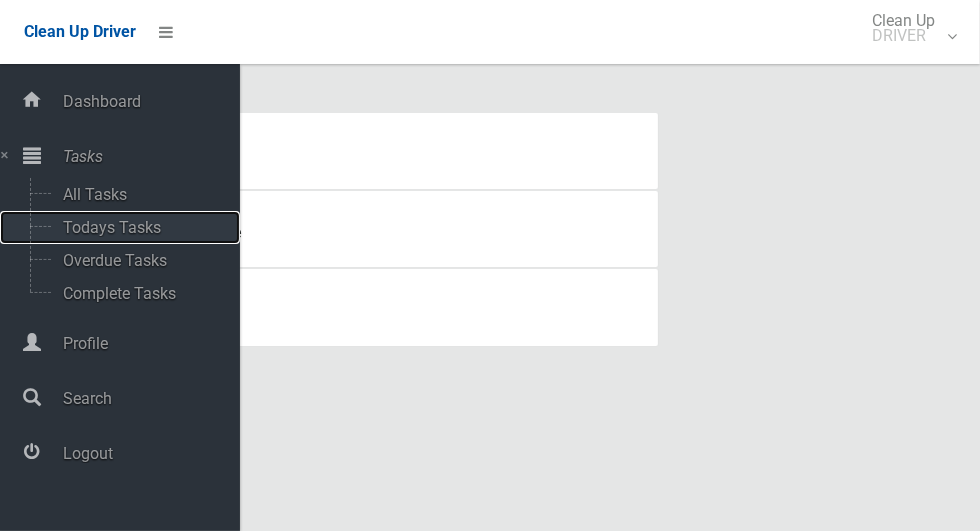 click on "Todays Tasks" at bounding box center (140, 227) 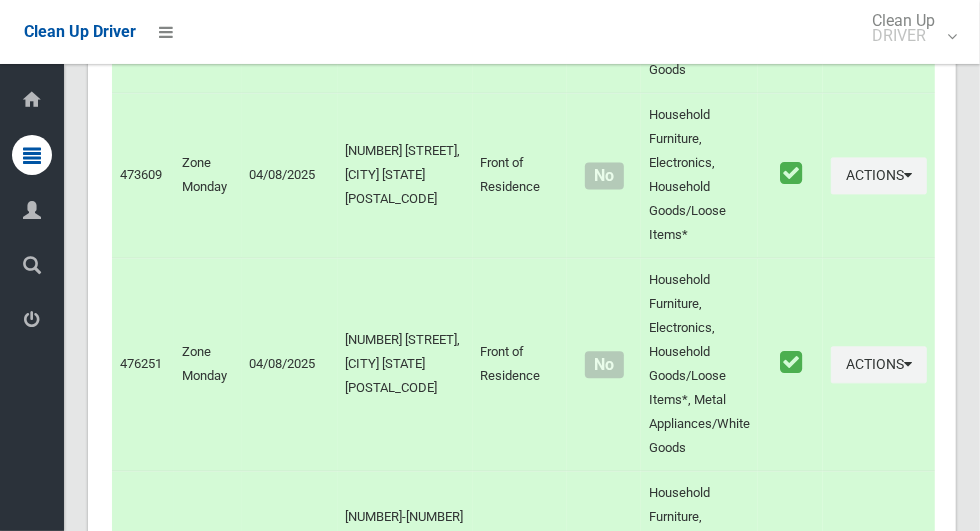 scroll, scrollTop: 11540, scrollLeft: 0, axis: vertical 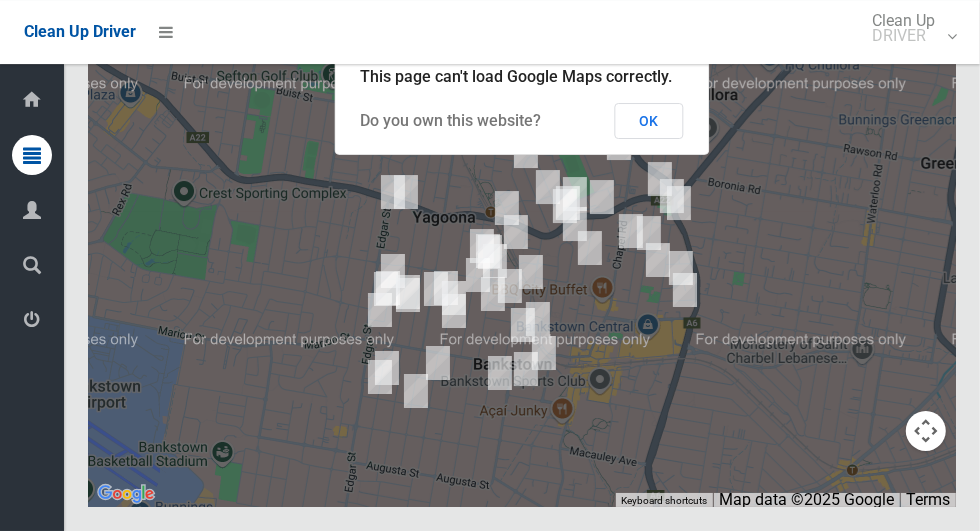click on "OK" at bounding box center [649, 121] 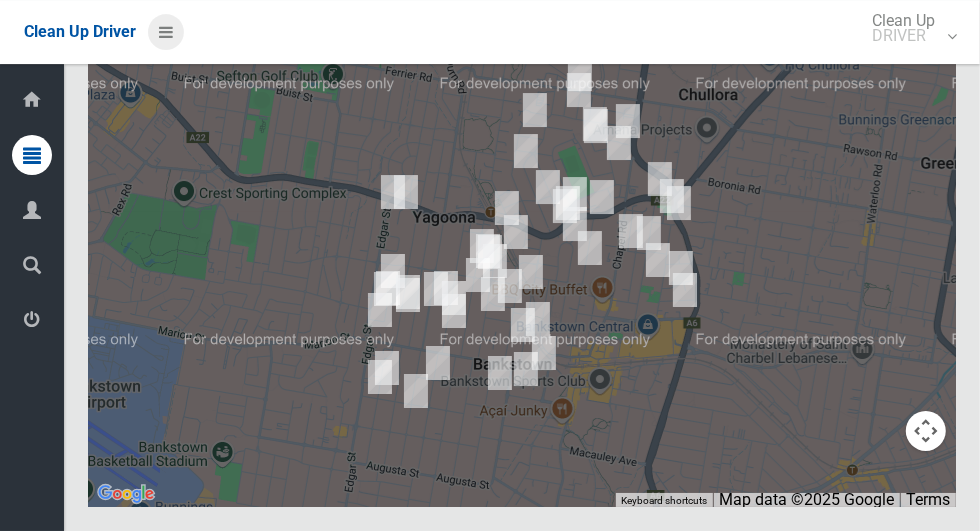 click at bounding box center [166, 32] 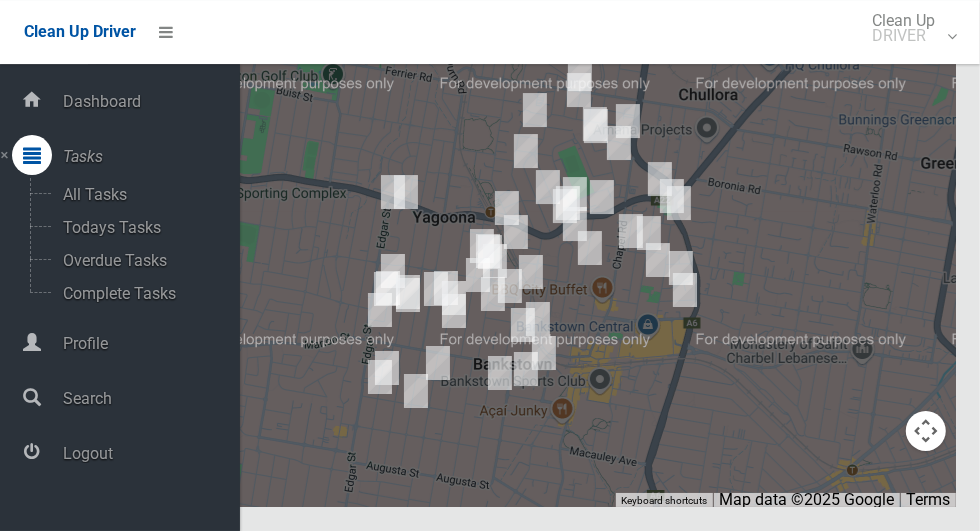 click on "Logout" at bounding box center [148, 453] 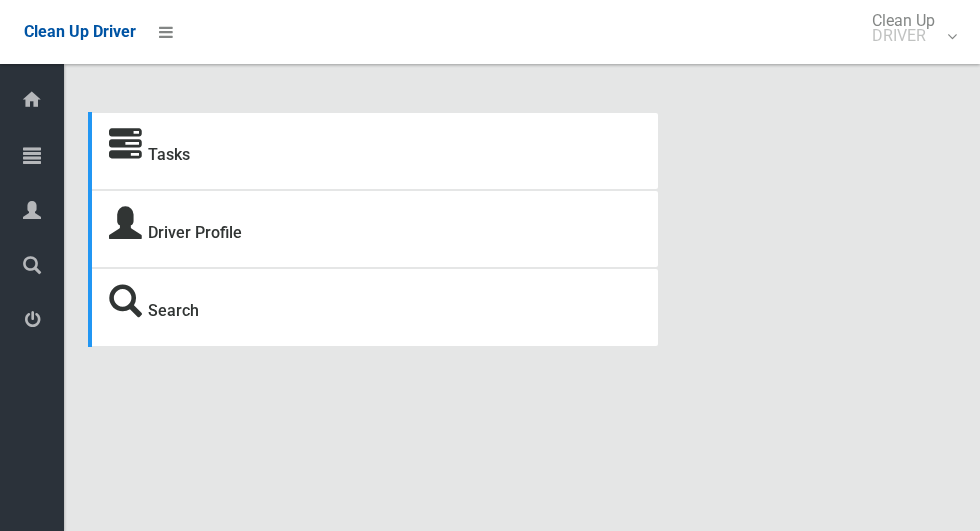 scroll, scrollTop: 0, scrollLeft: 0, axis: both 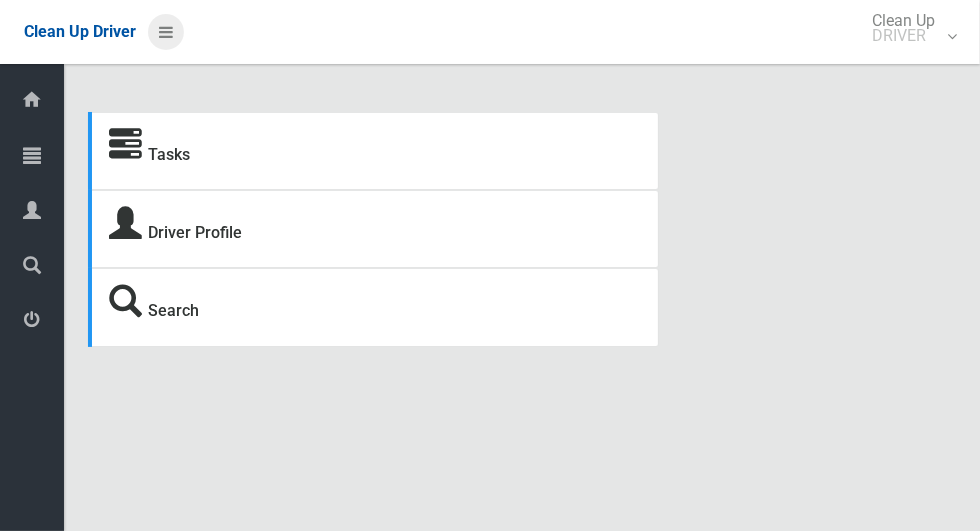 click at bounding box center [166, 32] 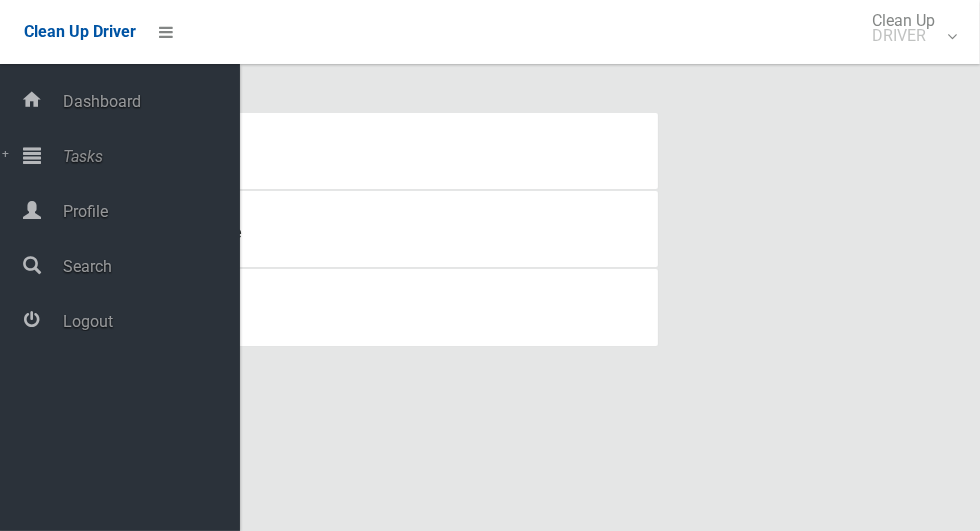 click on "Tasks" at bounding box center (148, 156) 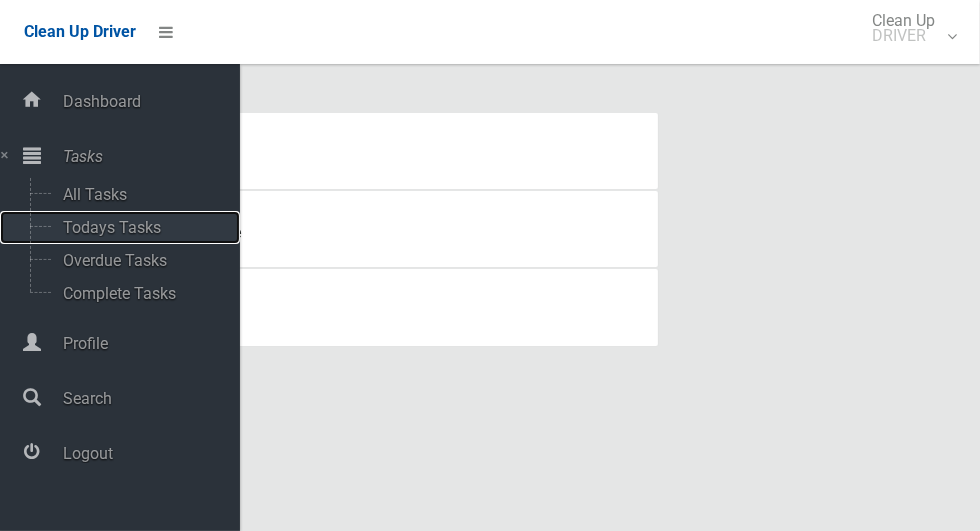 click on "Todays Tasks" at bounding box center [140, 227] 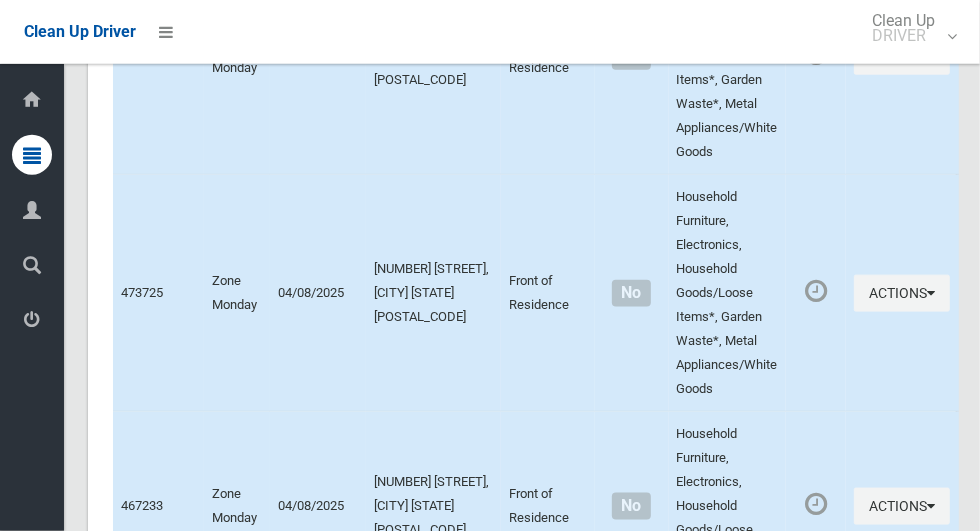 scroll, scrollTop: 11777, scrollLeft: 0, axis: vertical 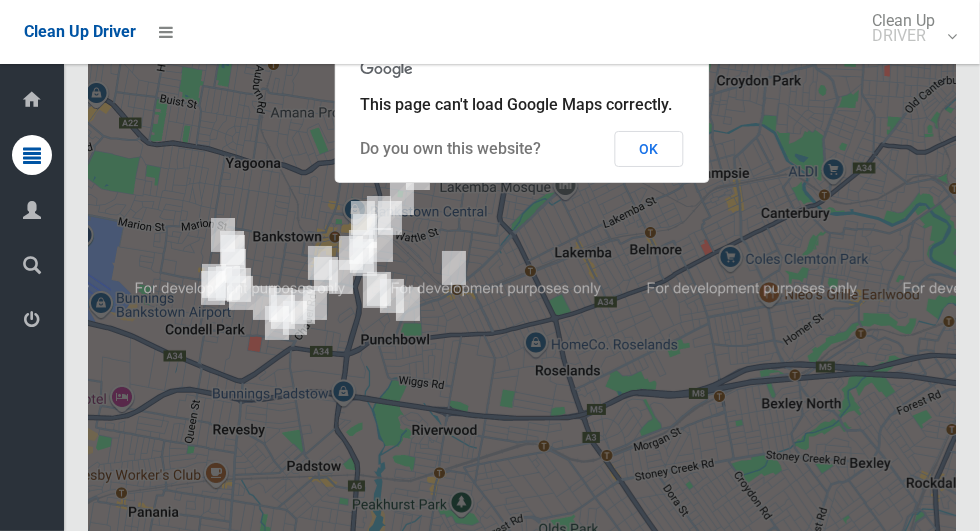 click on "OK" at bounding box center (649, 149) 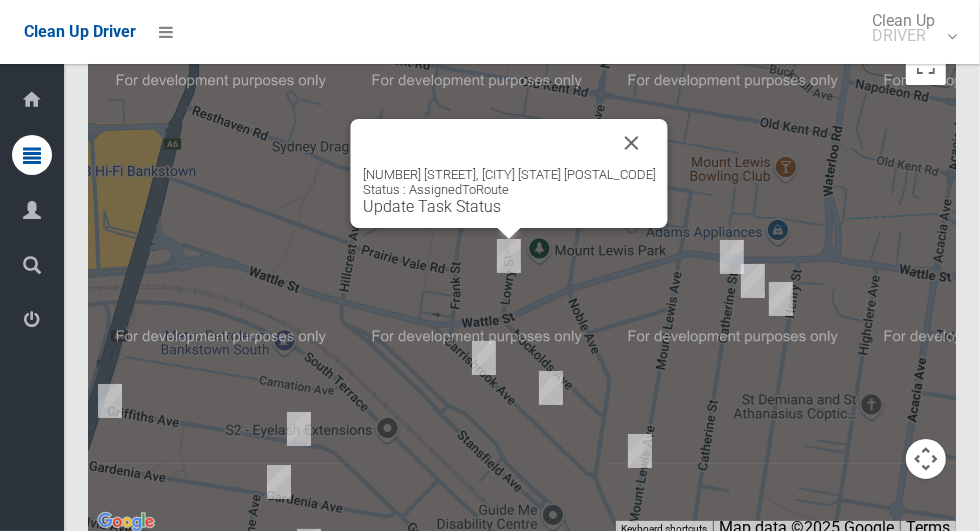 click at bounding box center [632, 143] 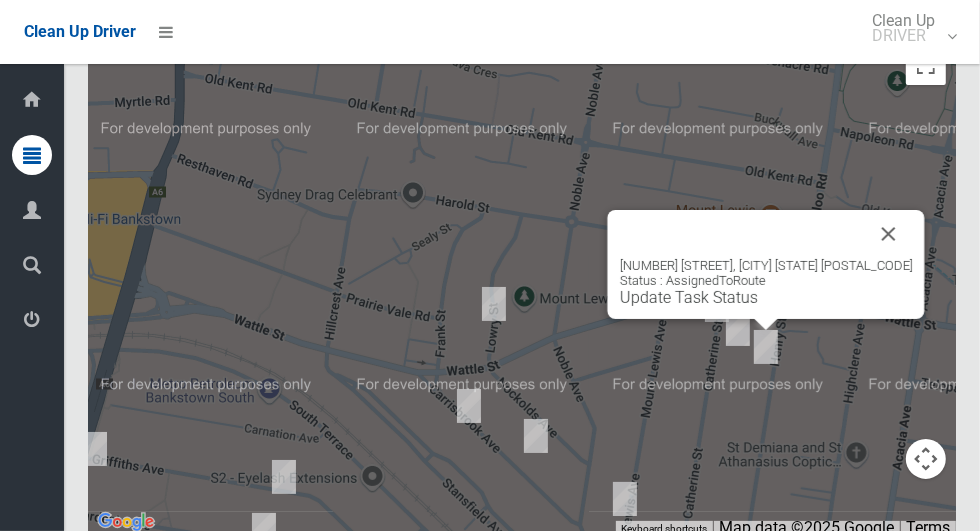 click at bounding box center (889, 234) 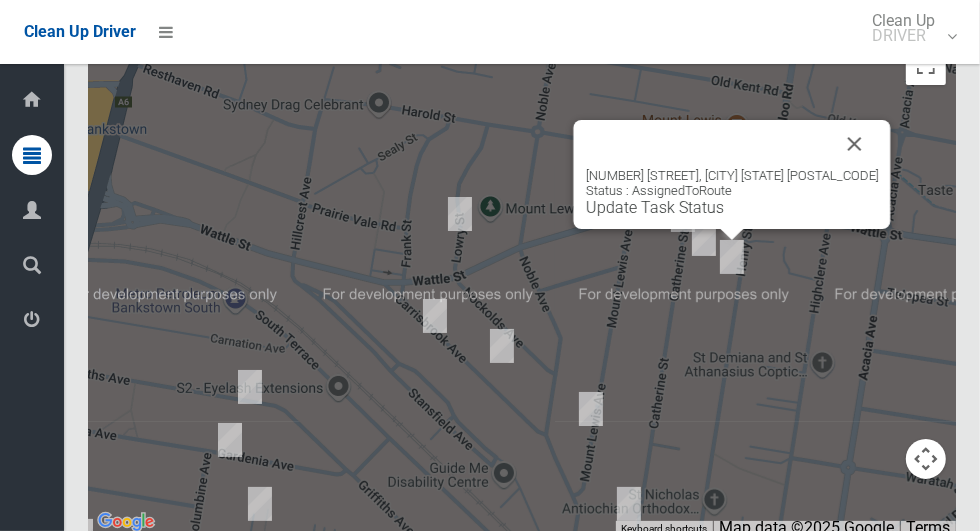 click at bounding box center [855, 144] 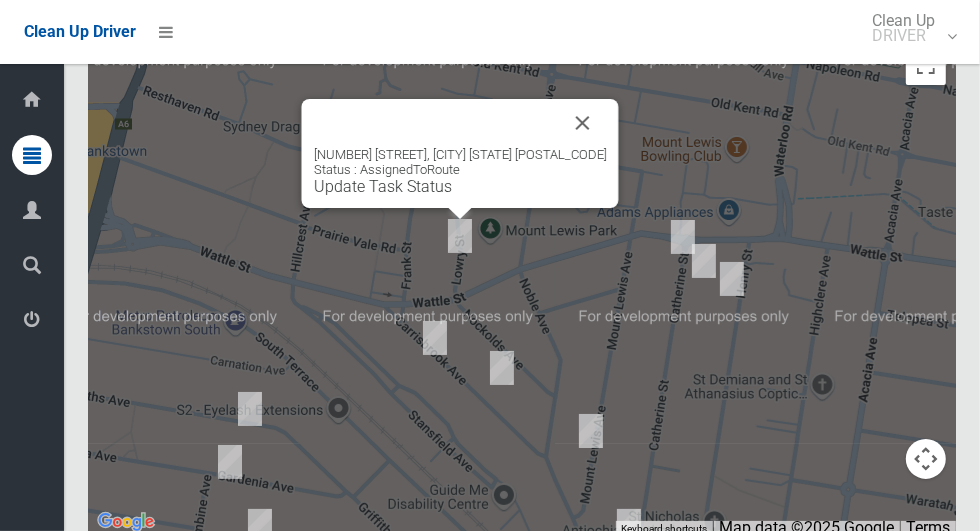 click at bounding box center (583, 123) 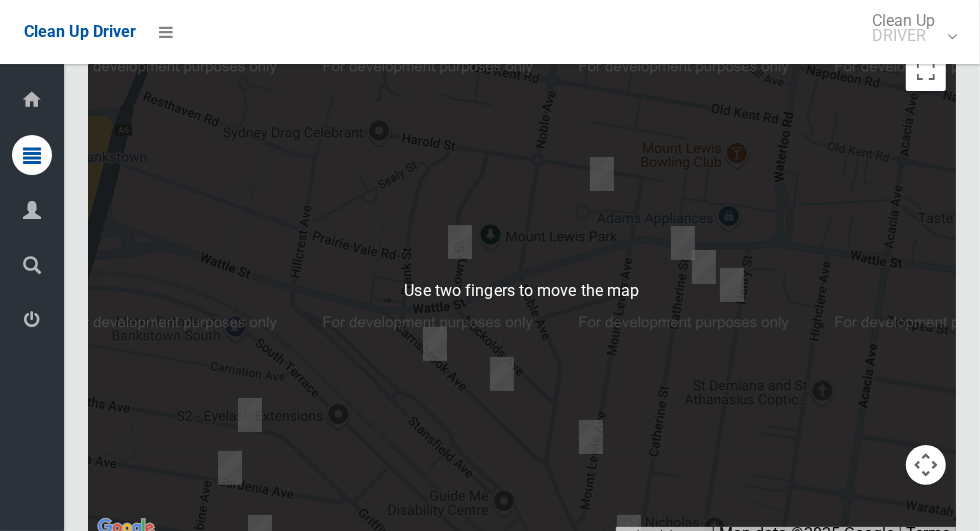 scroll, scrollTop: 11768, scrollLeft: 0, axis: vertical 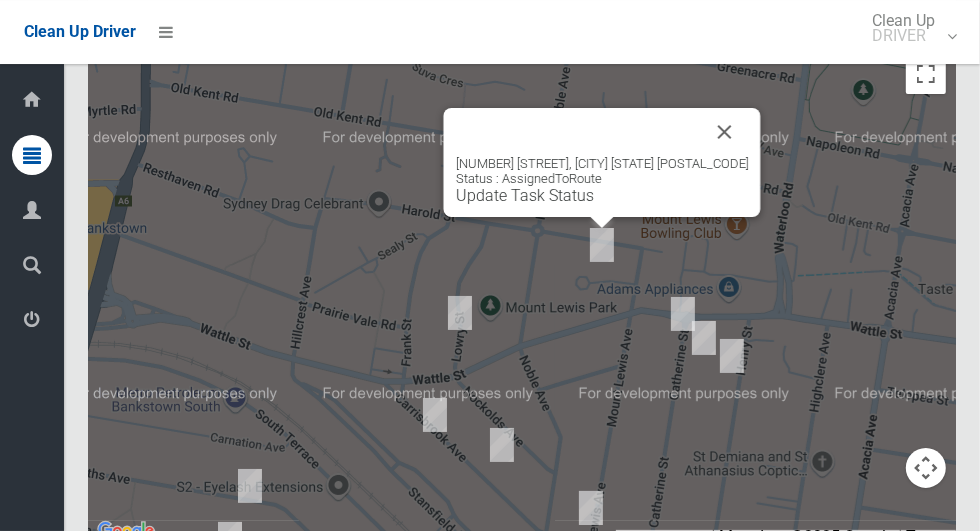 click on "6 Robertson Crescent, MOUNT LEWIS NSW 2190 Status : AssignedToRoute Update Task Status" at bounding box center [522, 294] 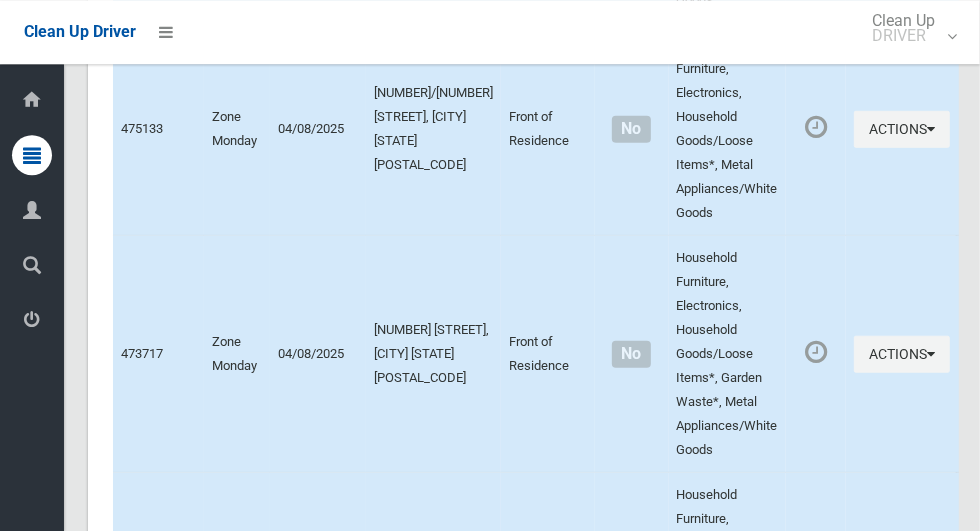 scroll, scrollTop: 8500, scrollLeft: 0, axis: vertical 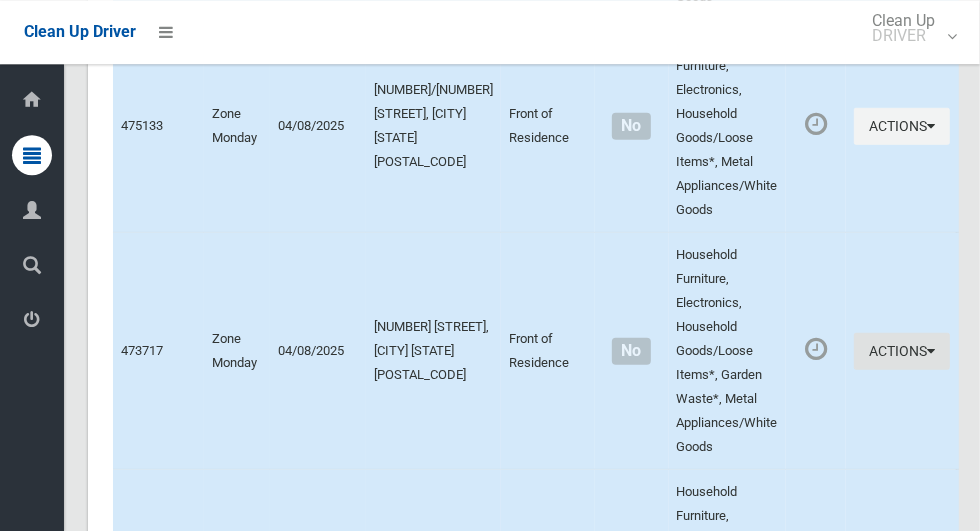 click at bounding box center (931, 351) 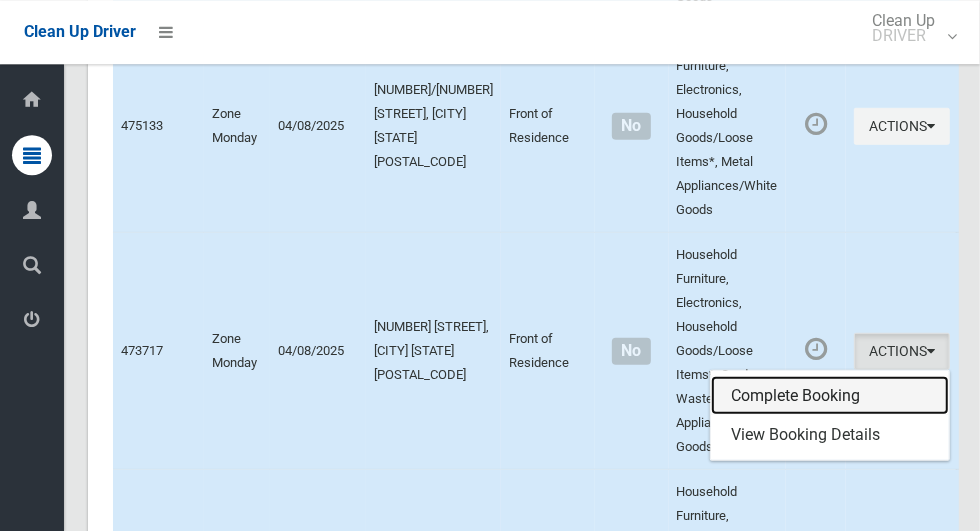 click on "Complete Booking" at bounding box center [830, 396] 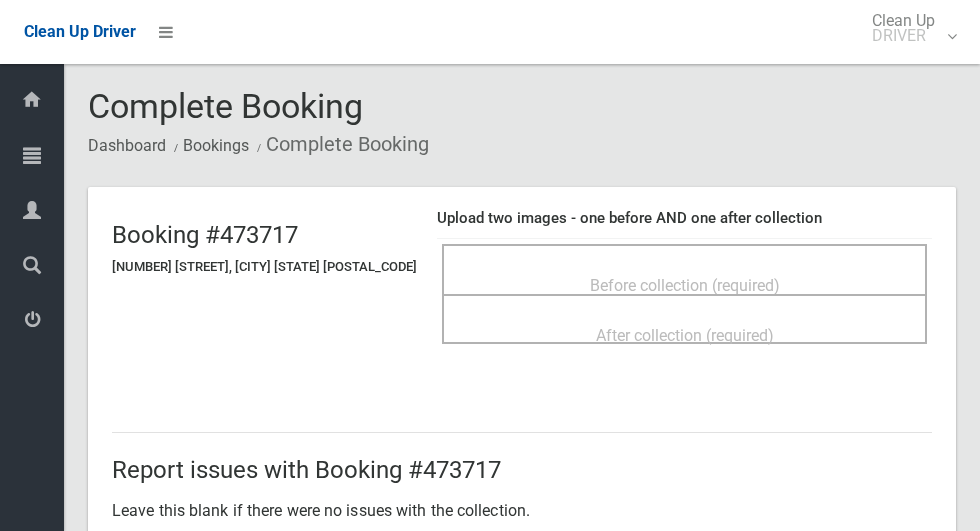 scroll, scrollTop: 0, scrollLeft: 0, axis: both 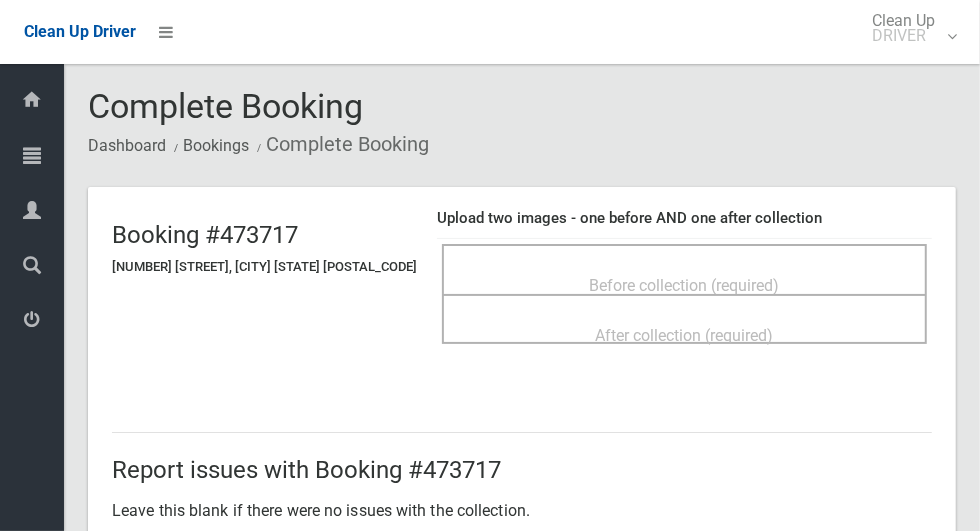 click on "Before collection (required)" at bounding box center [684, 269] 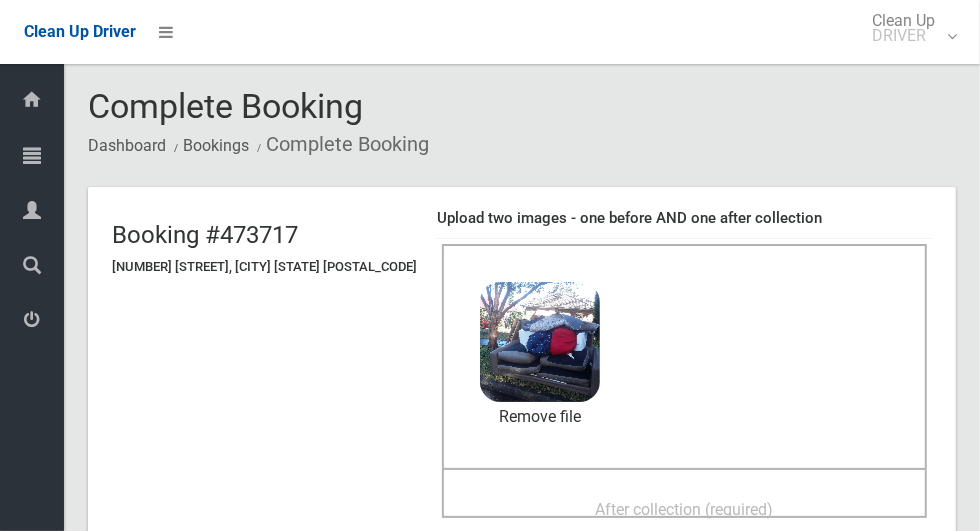 click on "After collection (required)" at bounding box center (685, 509) 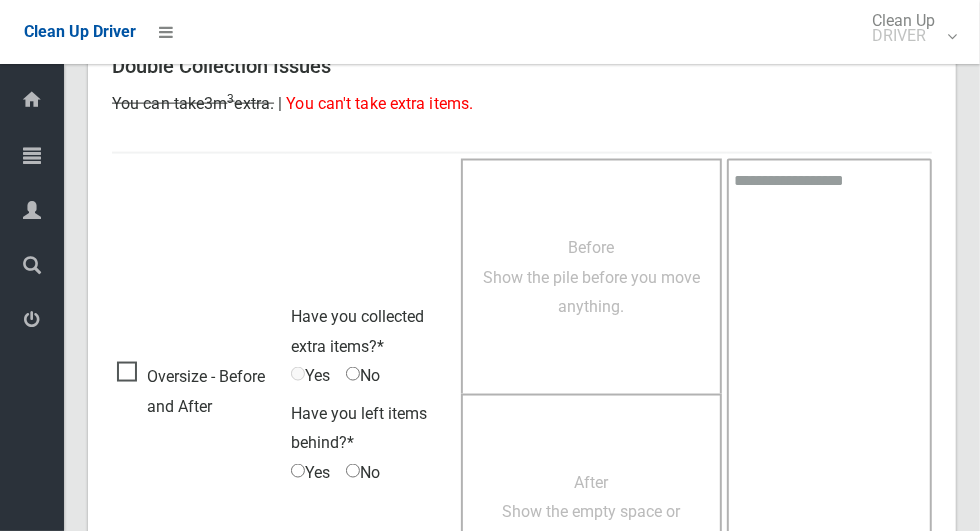 scroll, scrollTop: 1636, scrollLeft: 0, axis: vertical 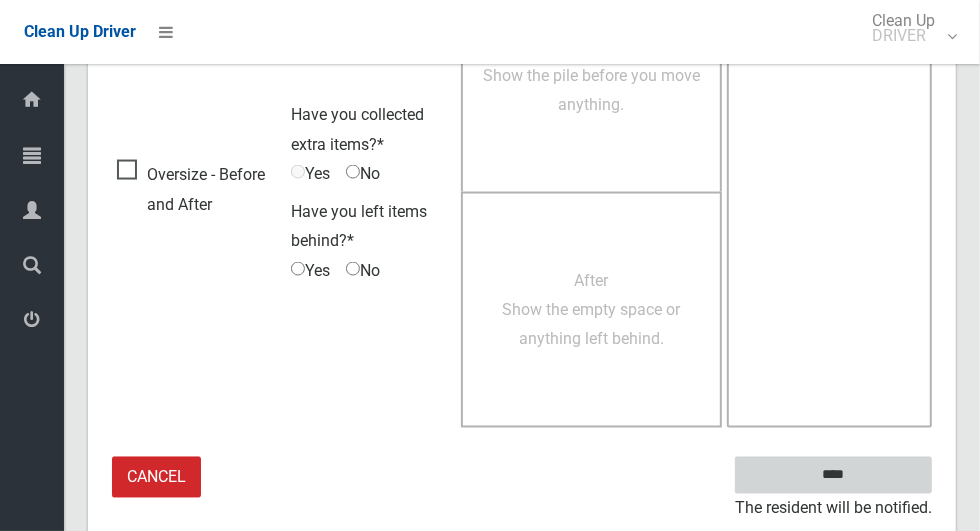 click on "****" at bounding box center (833, 475) 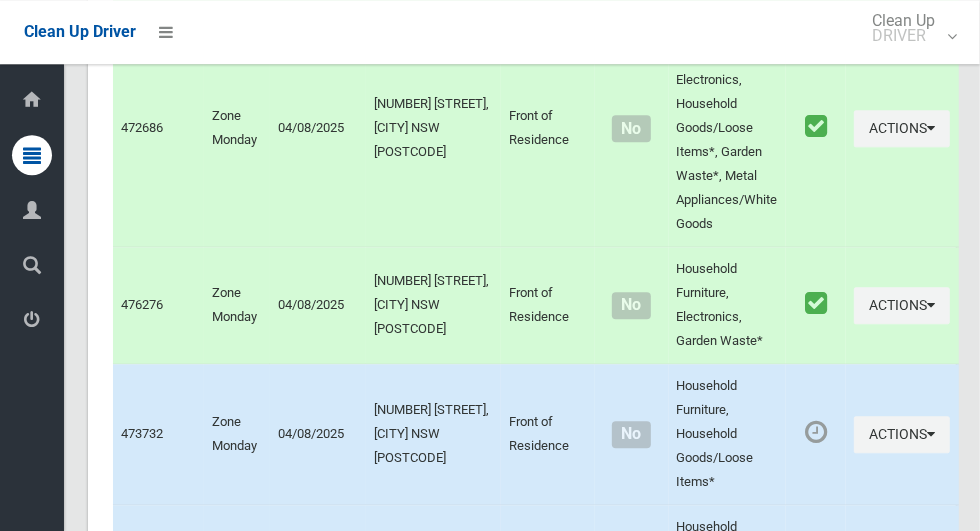 scroll, scrollTop: 11777, scrollLeft: 0, axis: vertical 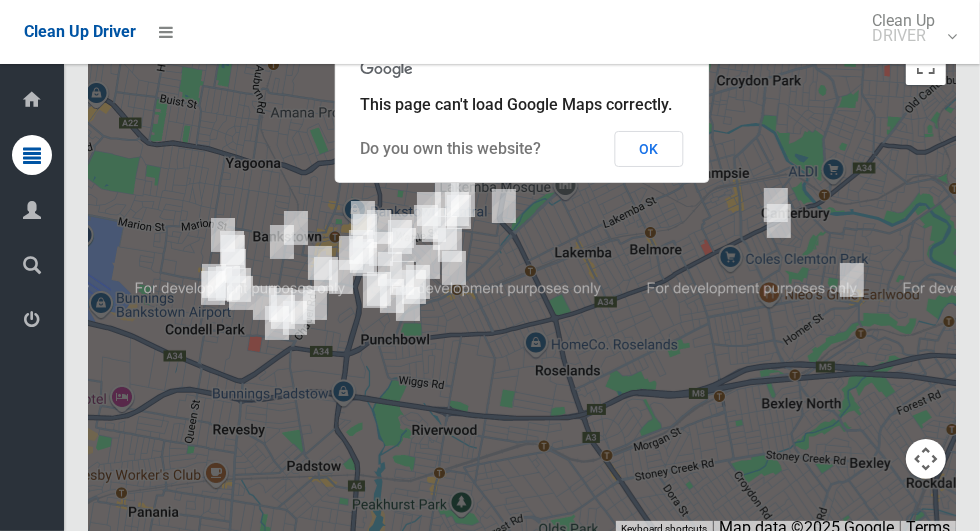 click on "OK" at bounding box center [649, 149] 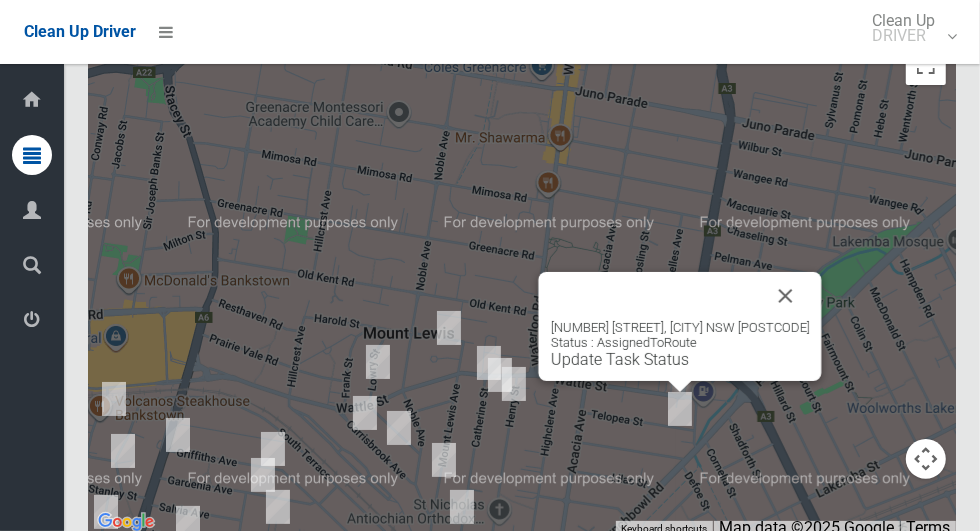 click at bounding box center (786, 296) 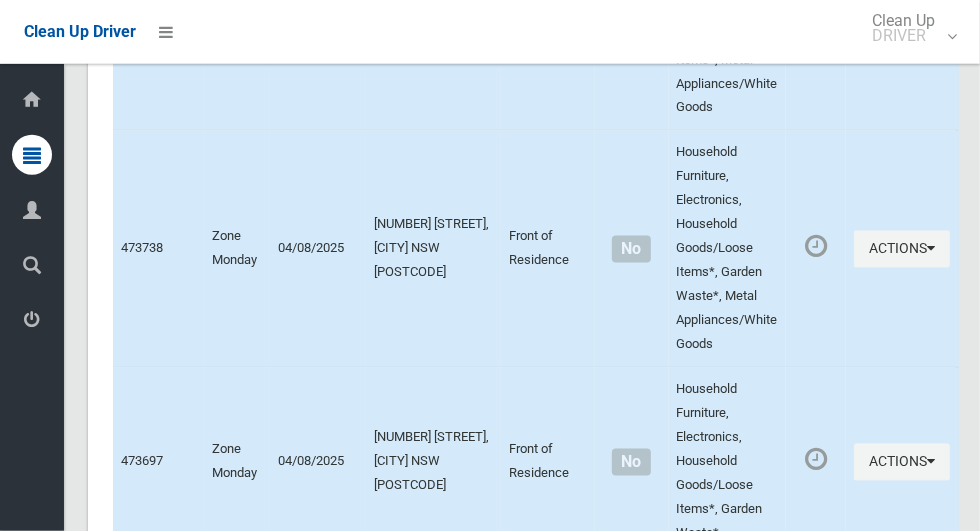 scroll, scrollTop: 9709, scrollLeft: 0, axis: vertical 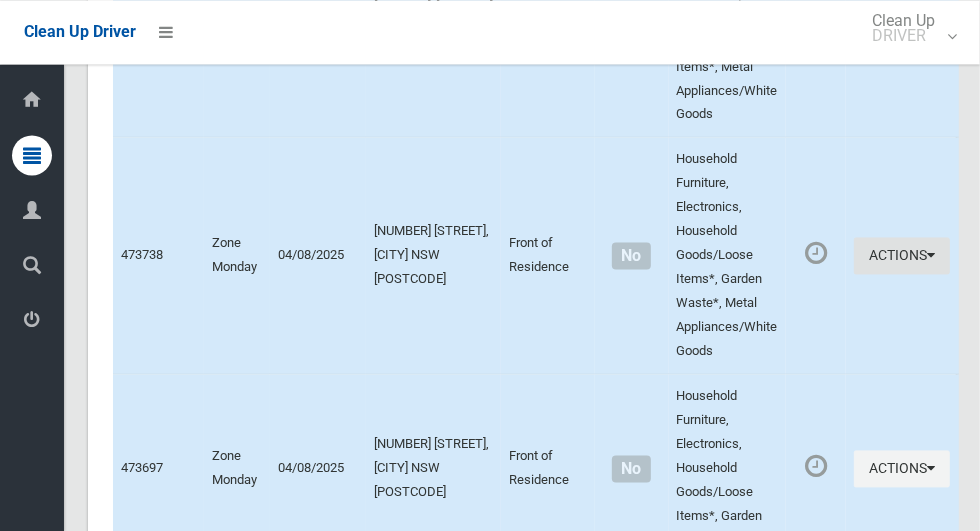 click on "Actions" at bounding box center [902, 255] 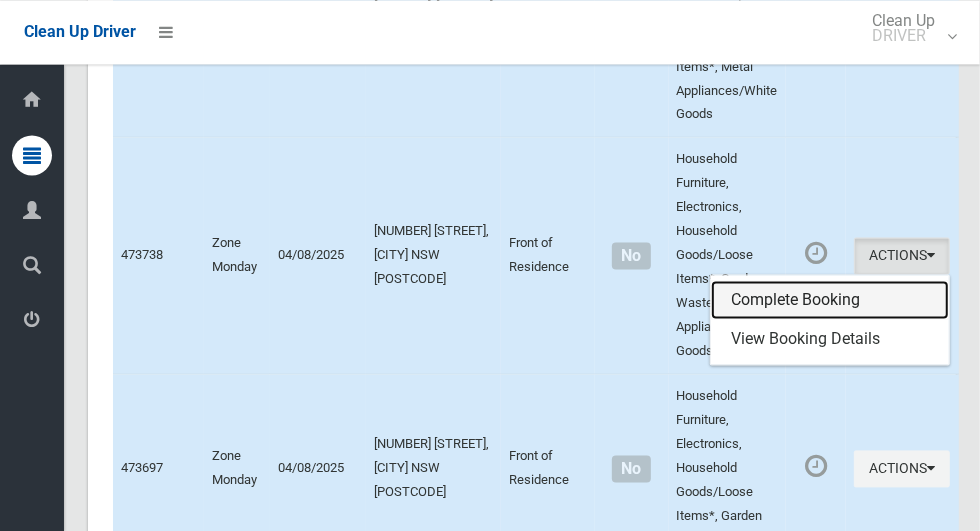click on "Complete Booking" at bounding box center (830, 300) 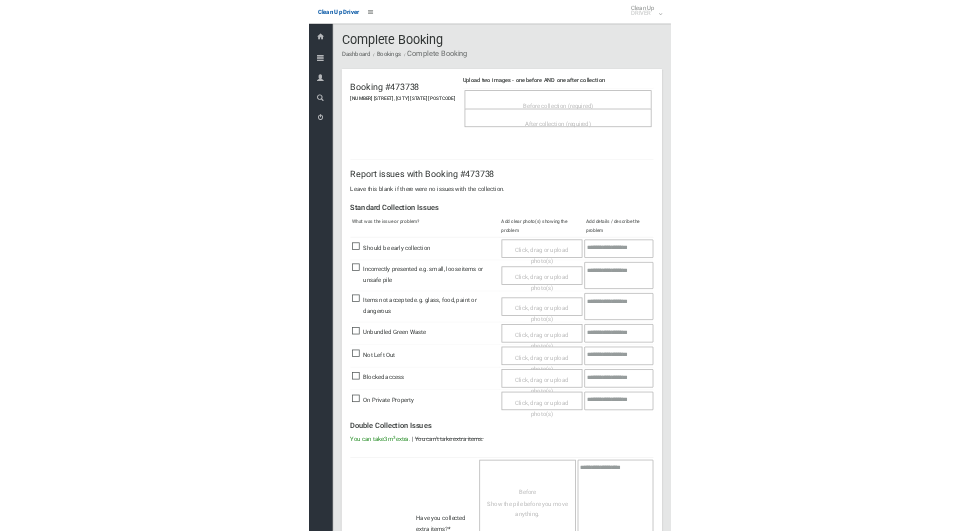 scroll, scrollTop: 0, scrollLeft: 0, axis: both 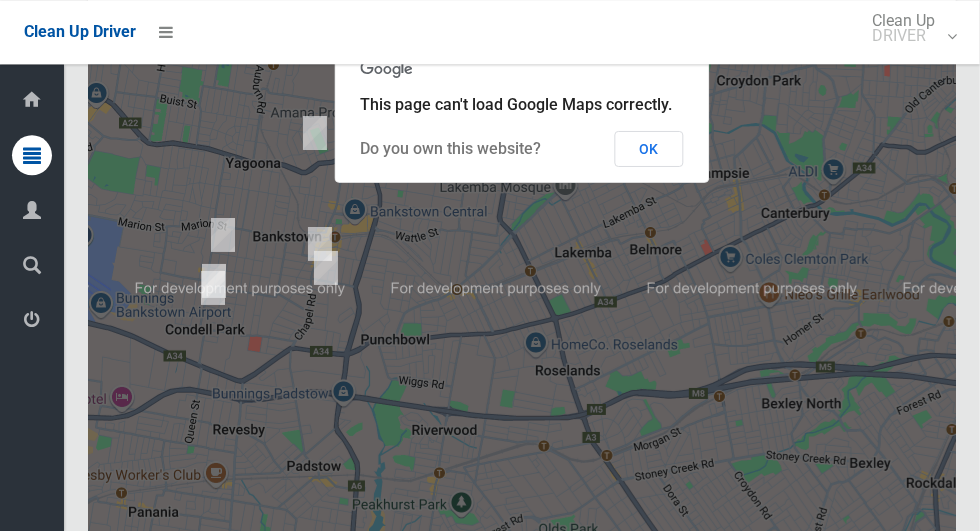 click on "OK" at bounding box center (649, 149) 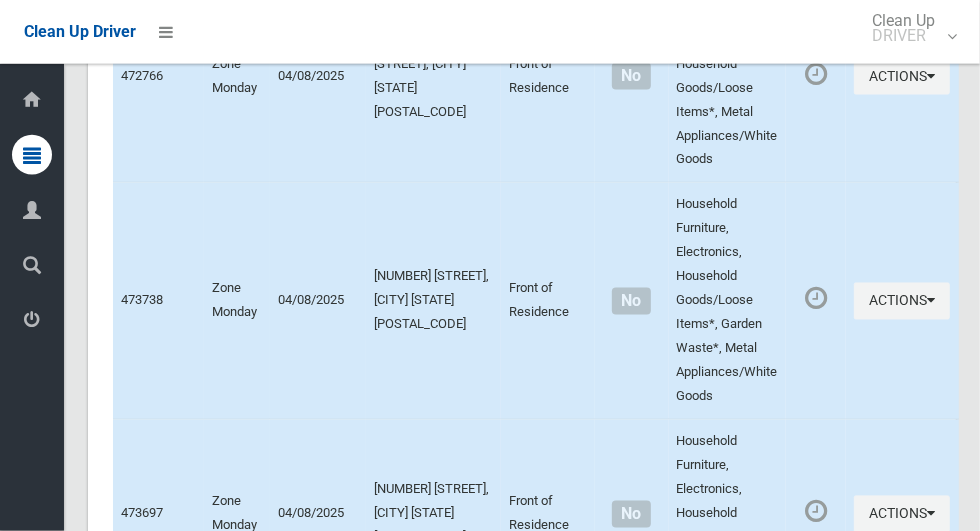 scroll, scrollTop: 9664, scrollLeft: 0, axis: vertical 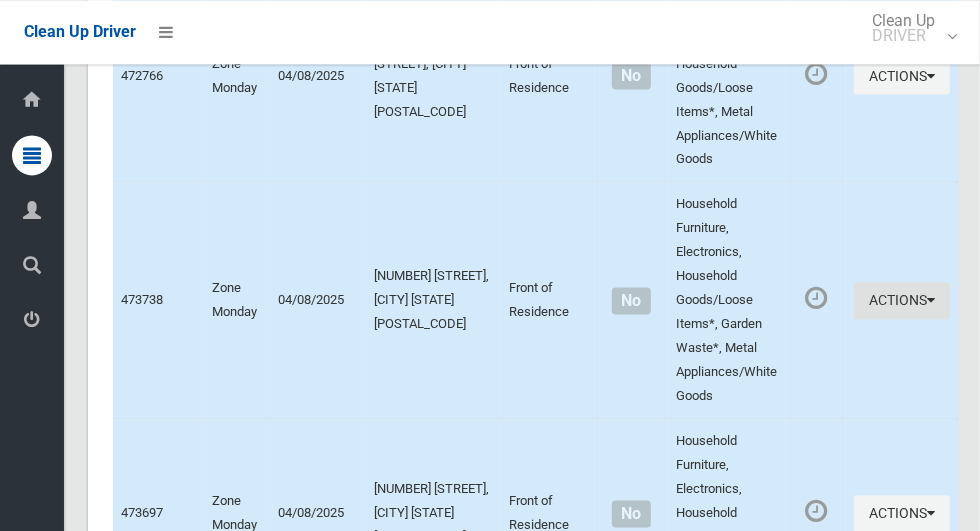 click on "Actions" at bounding box center (902, 300) 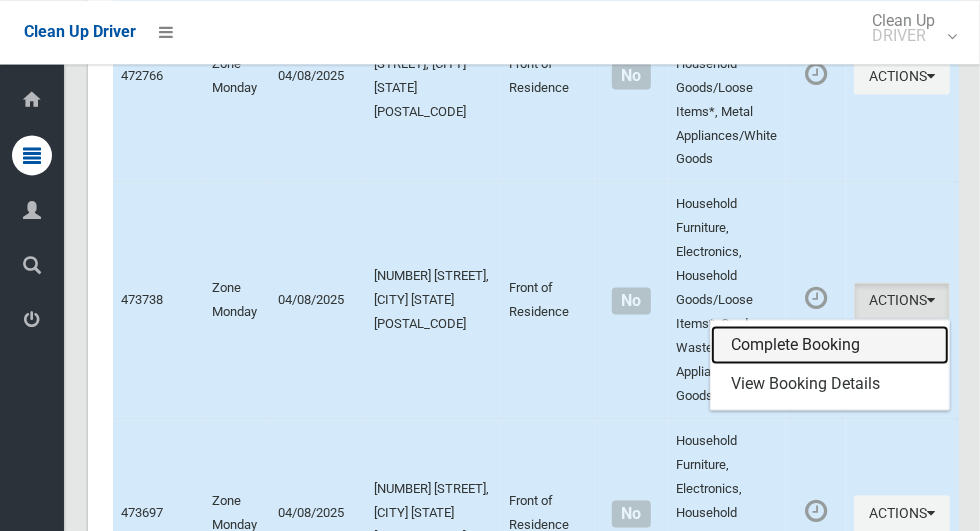 click on "Complete Booking" at bounding box center (830, 345) 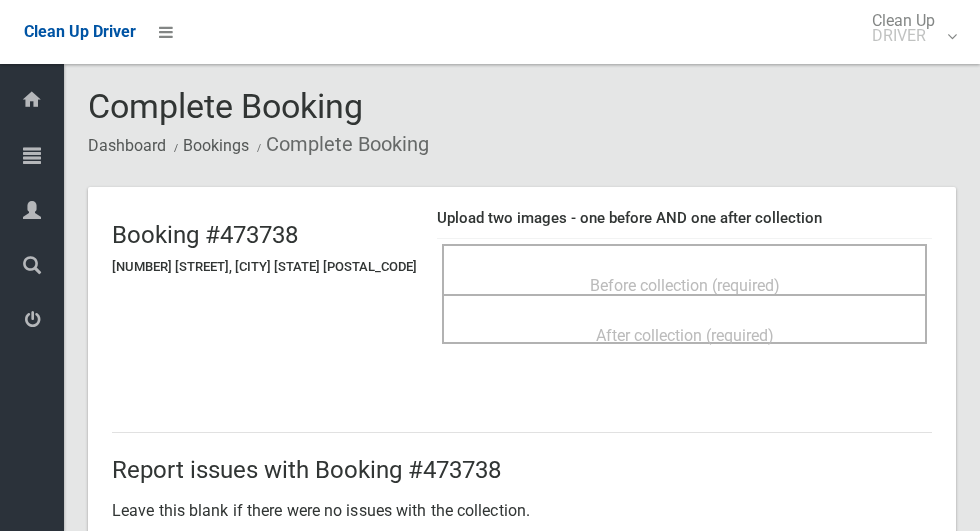 scroll, scrollTop: 0, scrollLeft: 0, axis: both 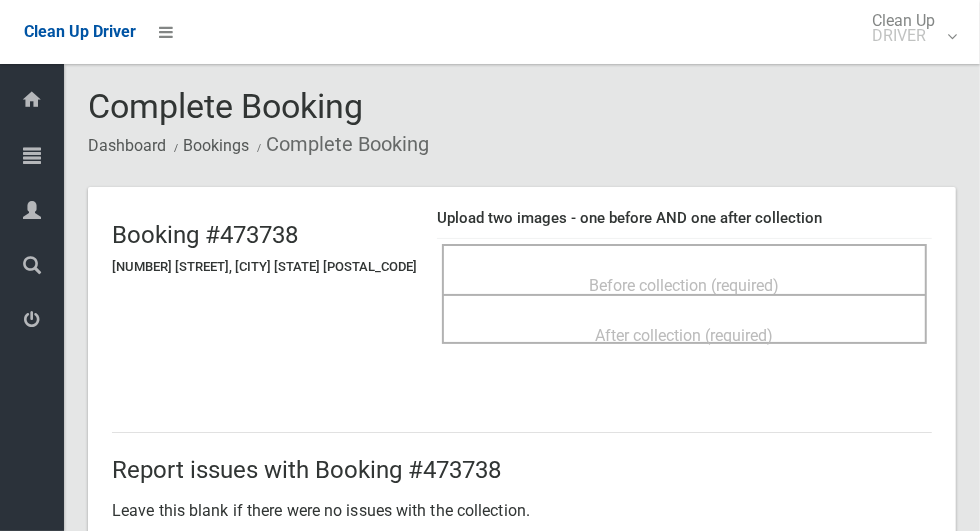 click on "Before collection (required)" at bounding box center (685, 285) 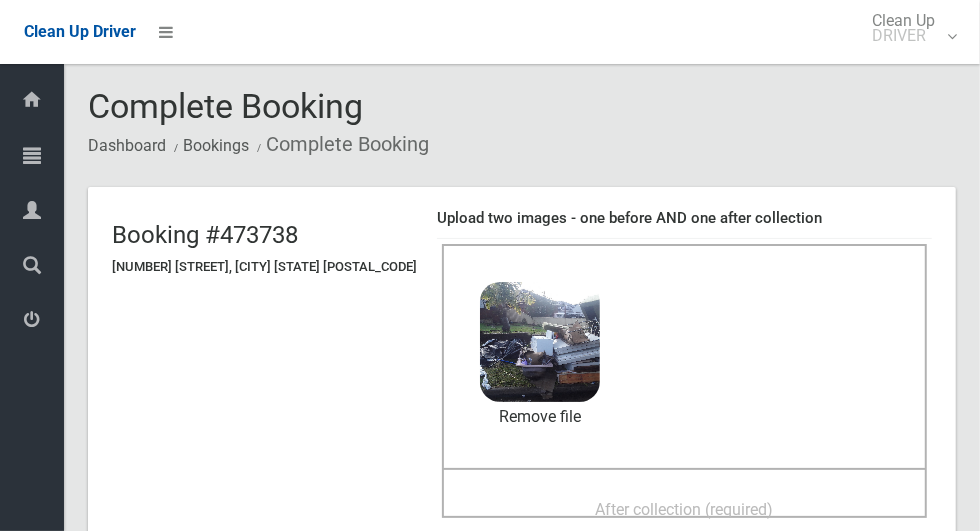 click on "After collection (required)" at bounding box center (685, 509) 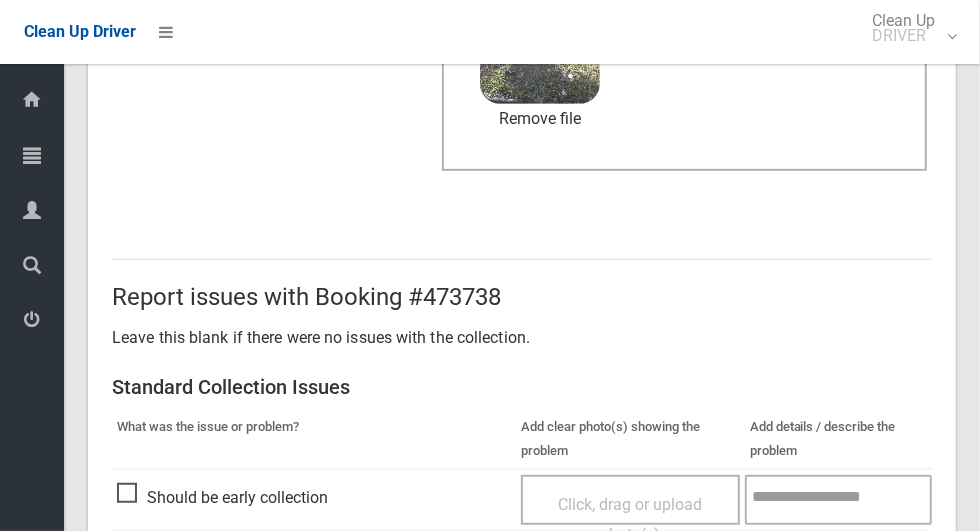 scroll, scrollTop: 1636, scrollLeft: 0, axis: vertical 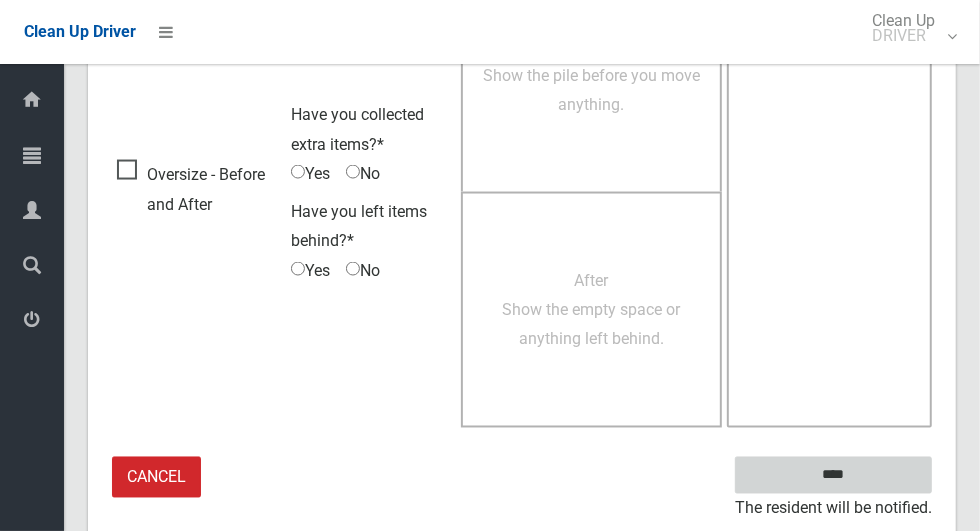 click on "****" at bounding box center [833, 475] 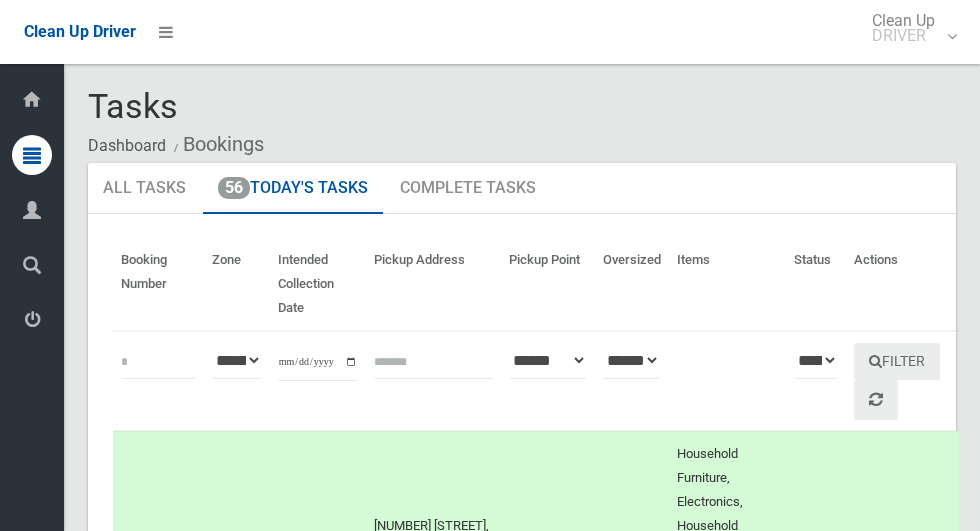 scroll, scrollTop: 0, scrollLeft: 0, axis: both 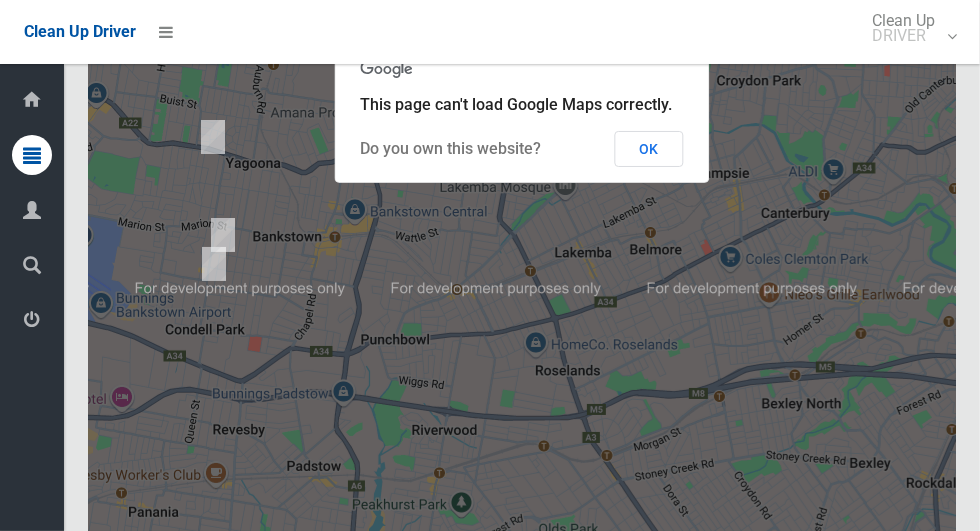 click on "OK" at bounding box center (649, 149) 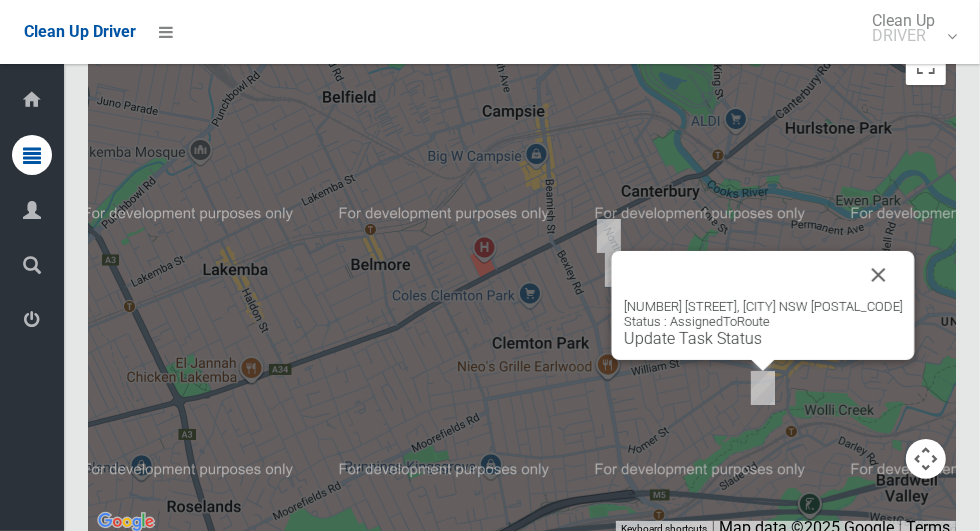 click at bounding box center [879, 275] 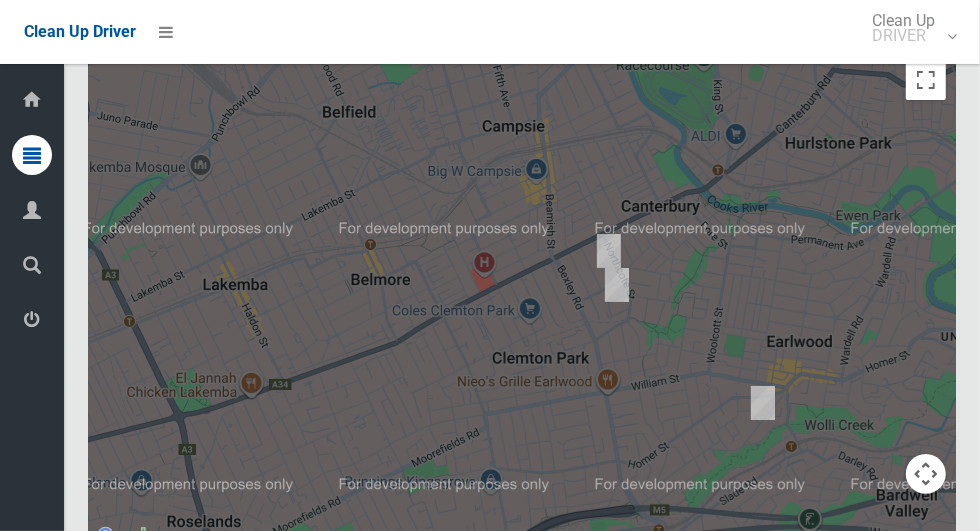 scroll, scrollTop: 11777, scrollLeft: 0, axis: vertical 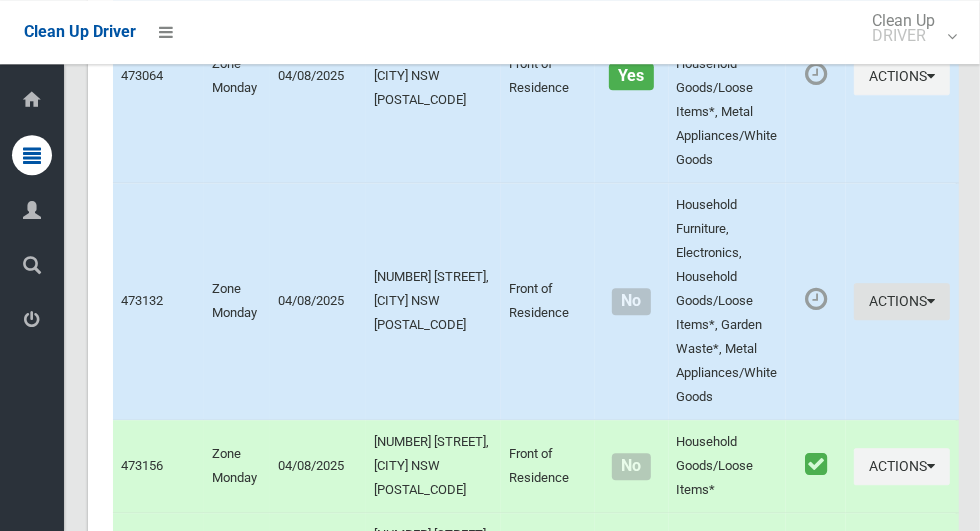 click on "Actions" at bounding box center (902, 301) 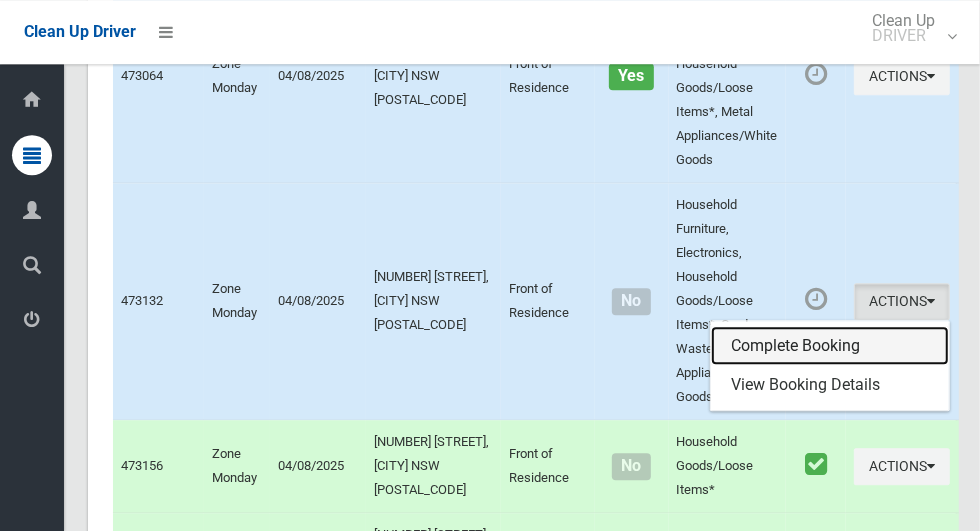 click on "Complete Booking" at bounding box center (830, 346) 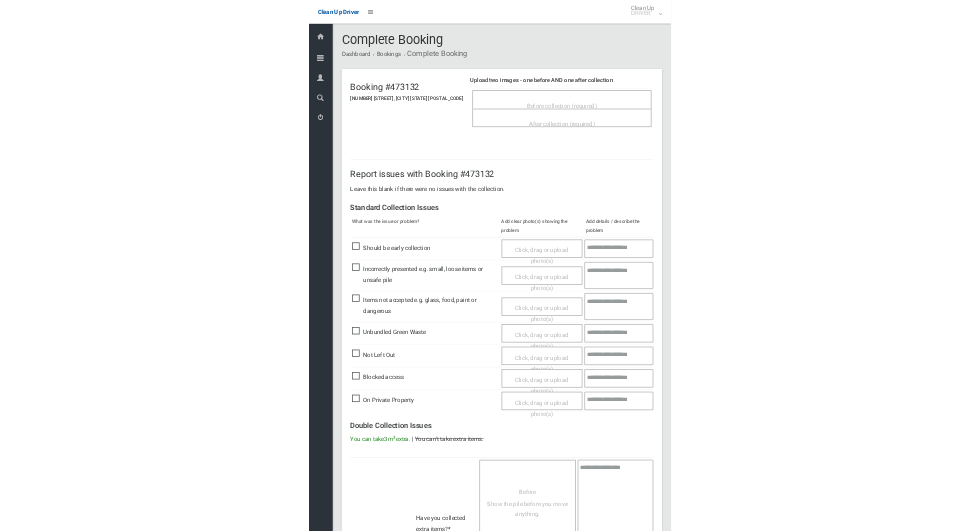 scroll, scrollTop: 0, scrollLeft: 0, axis: both 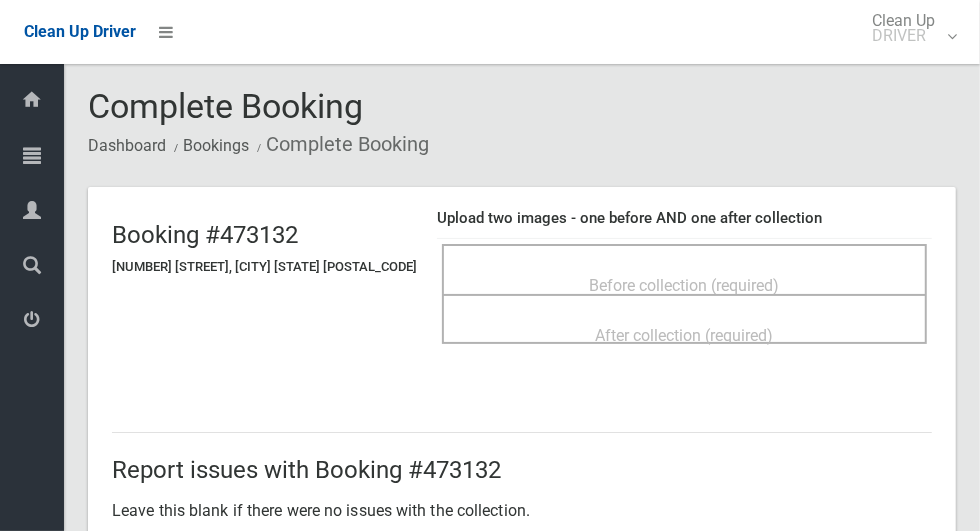 click on "Before collection (required)" at bounding box center [685, 285] 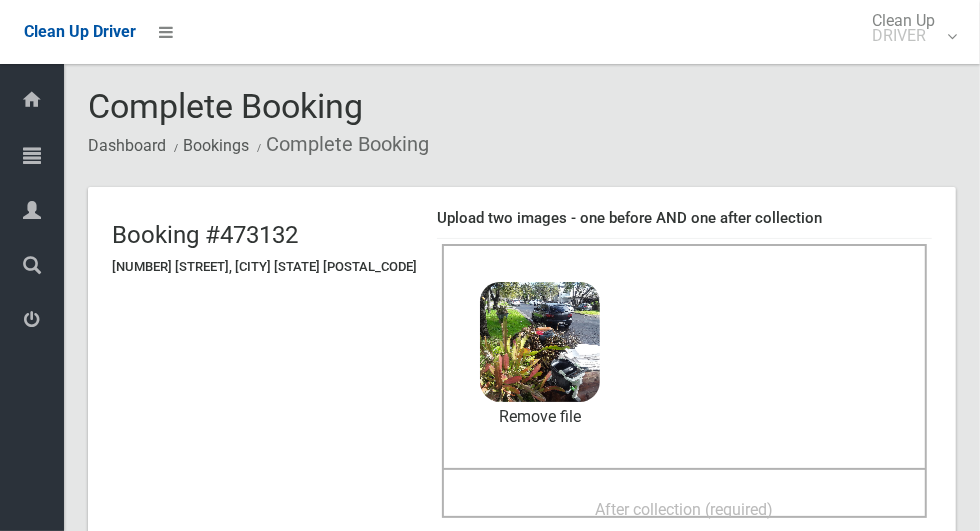click on "After collection (required)" at bounding box center [685, 509] 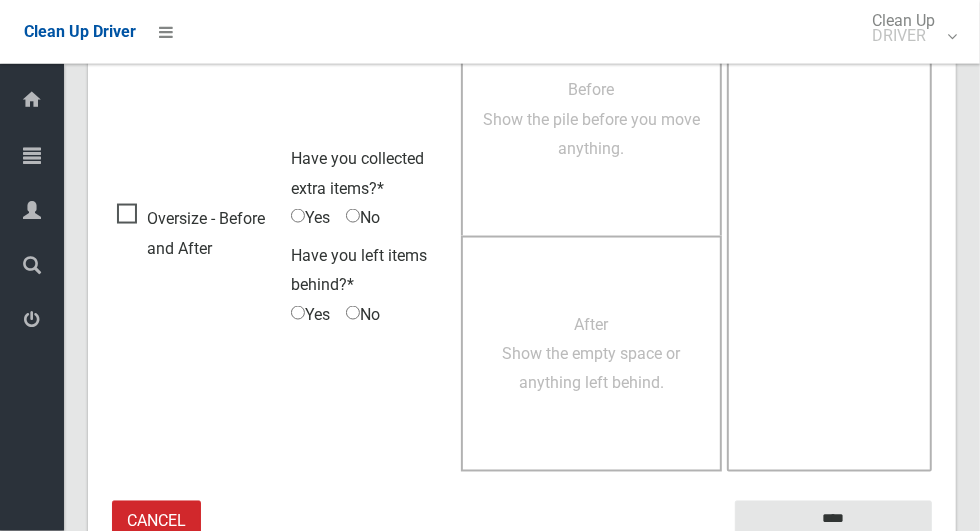 scroll, scrollTop: 1636, scrollLeft: 0, axis: vertical 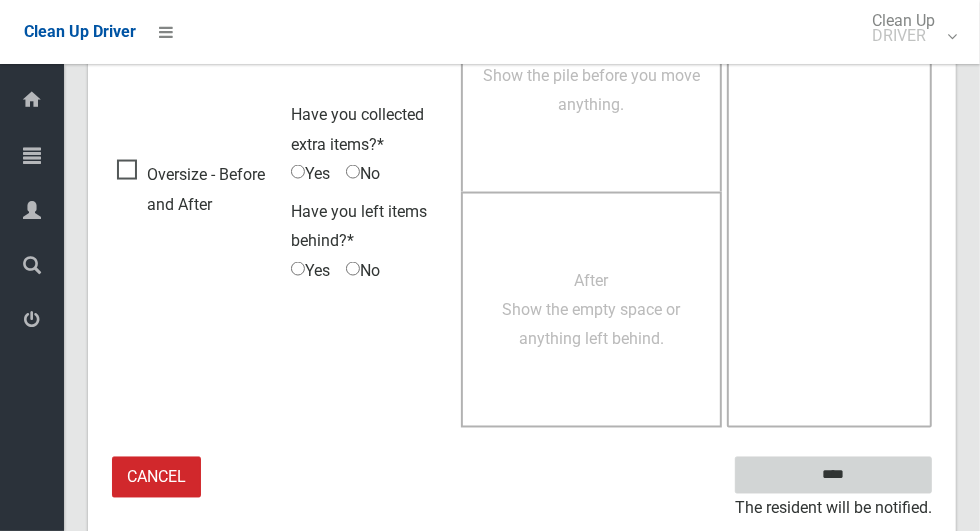 click on "****" at bounding box center [833, 475] 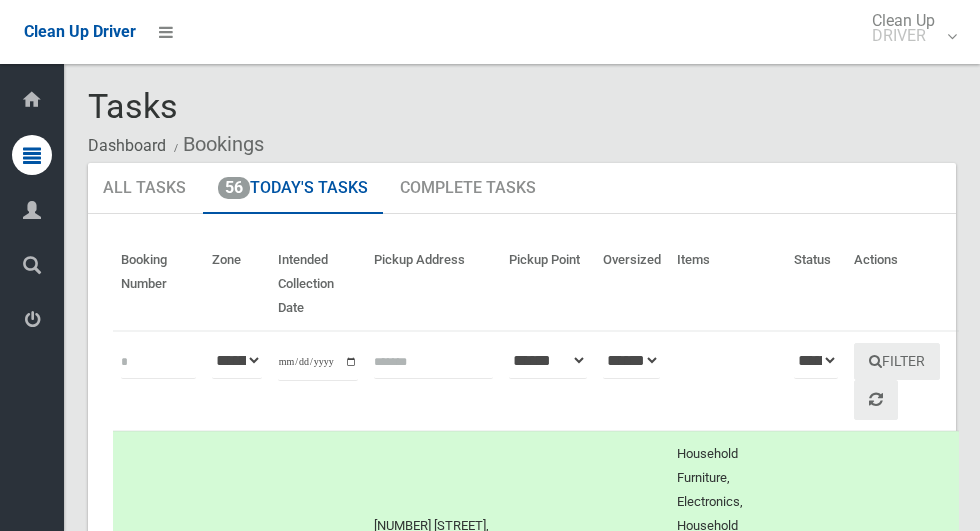 scroll, scrollTop: 0, scrollLeft: 0, axis: both 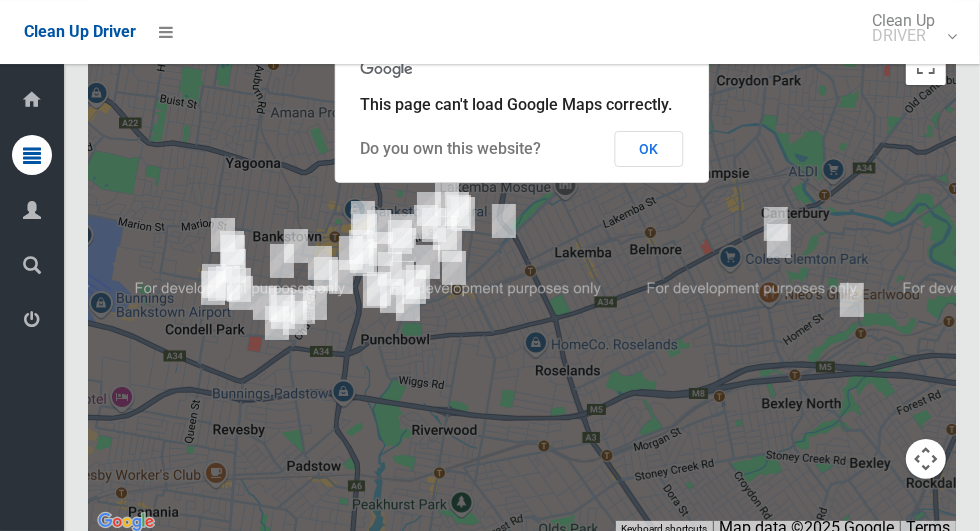 click on "OK" at bounding box center (649, 149) 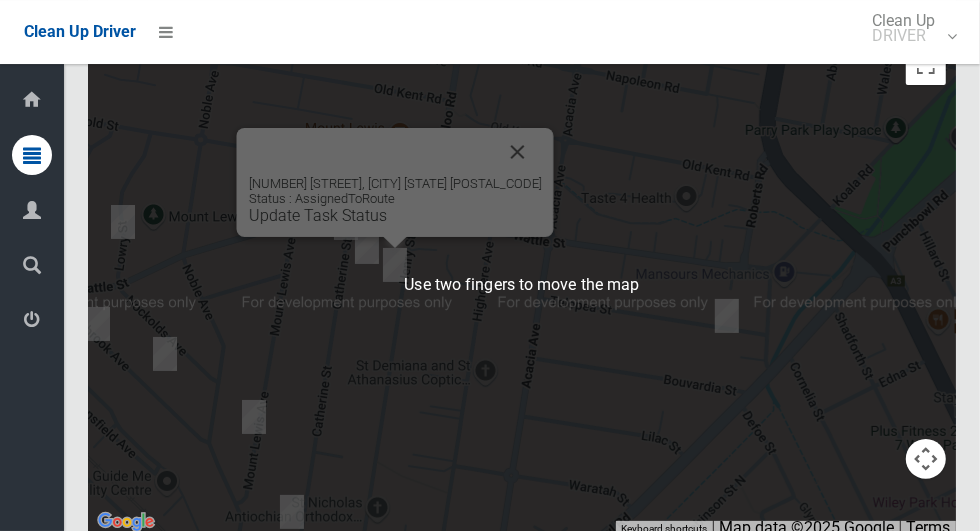 scroll, scrollTop: 11745, scrollLeft: 0, axis: vertical 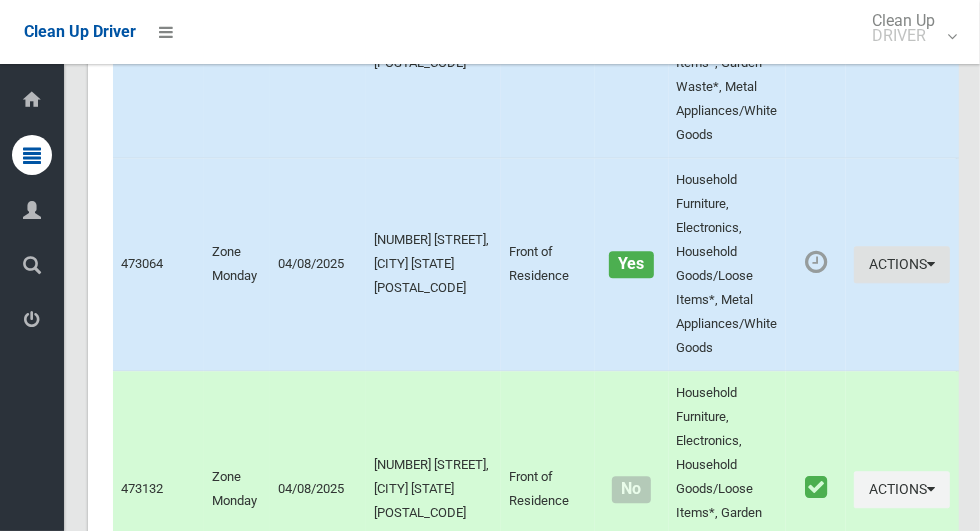 click on "Actions" at bounding box center (902, 264) 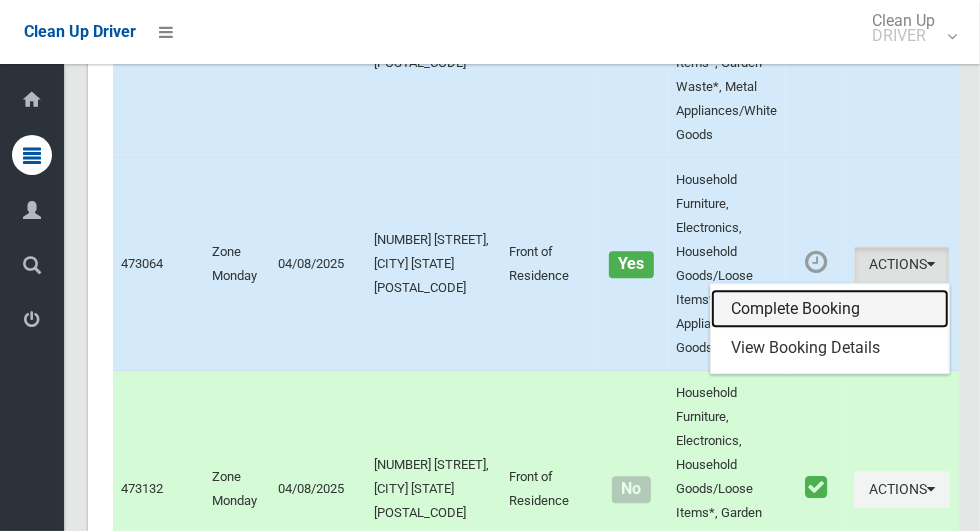 click on "Complete Booking" at bounding box center [830, 309] 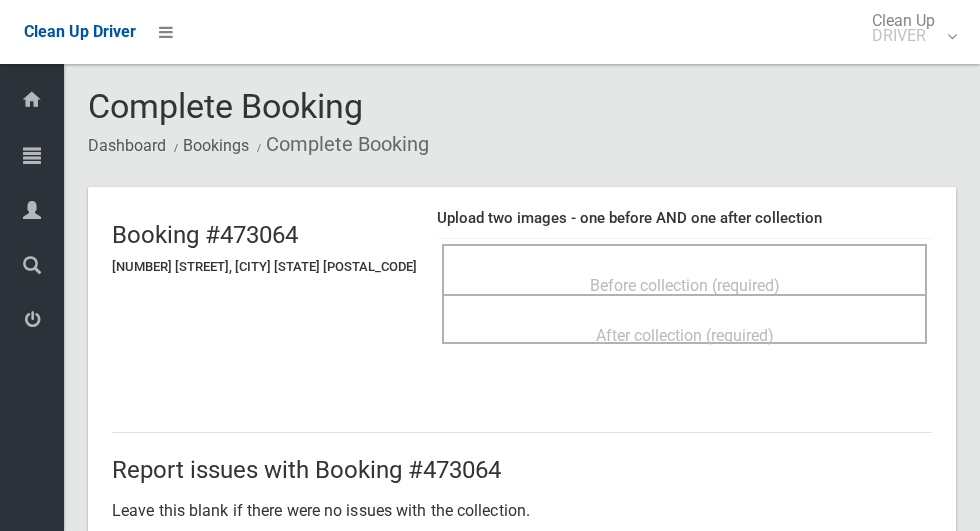 scroll, scrollTop: 0, scrollLeft: 0, axis: both 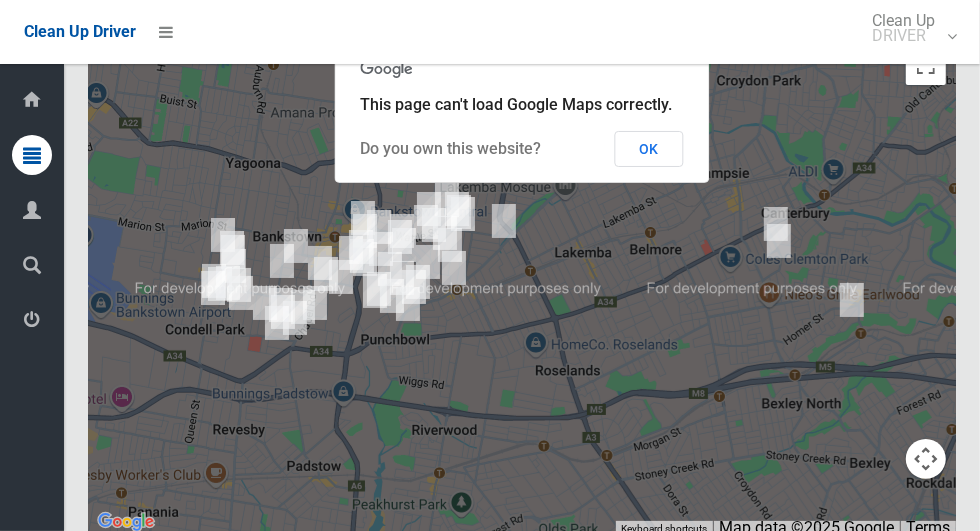 click on "OK" at bounding box center [649, 149] 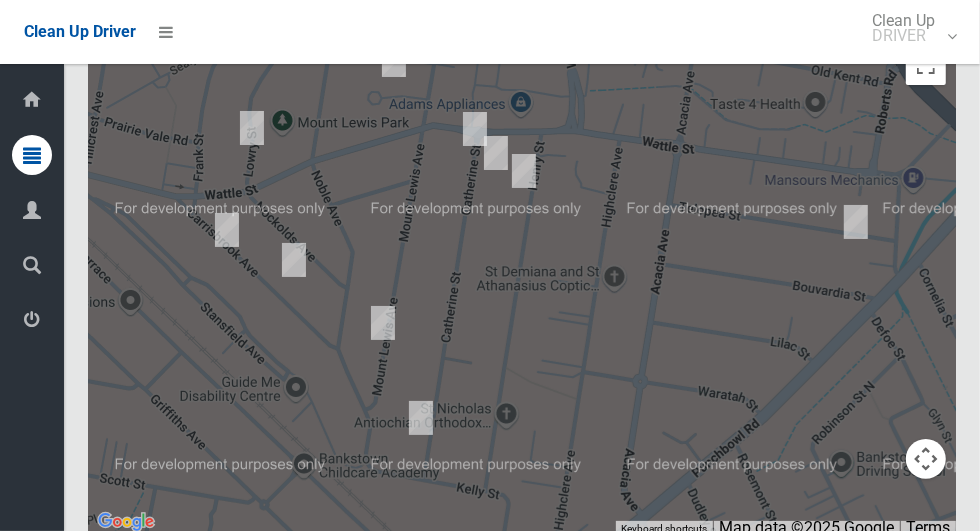 click at bounding box center (522, 285) 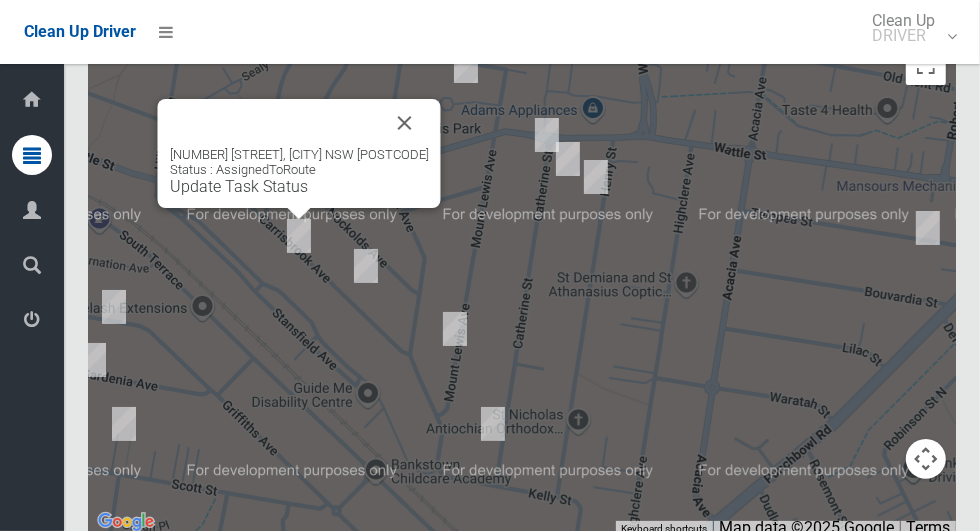 click at bounding box center [405, 123] 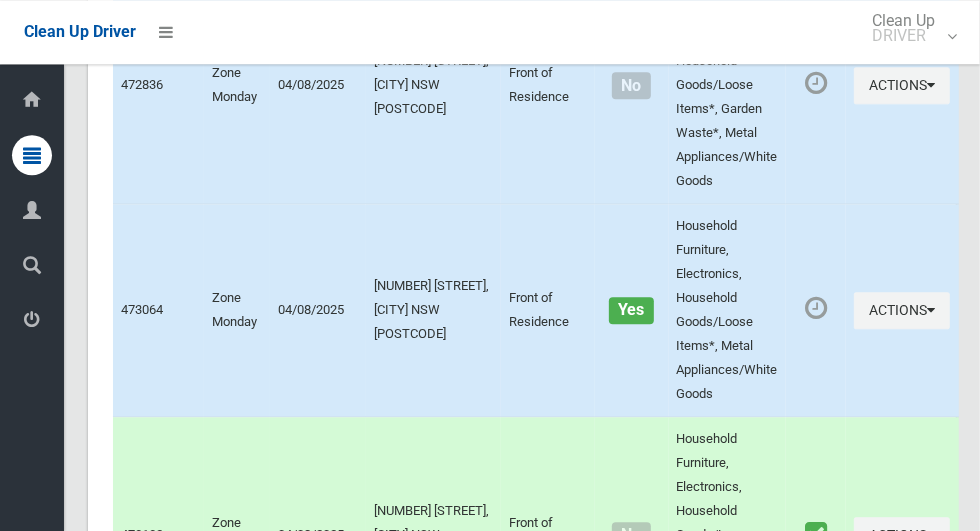 scroll, scrollTop: 10308, scrollLeft: 0, axis: vertical 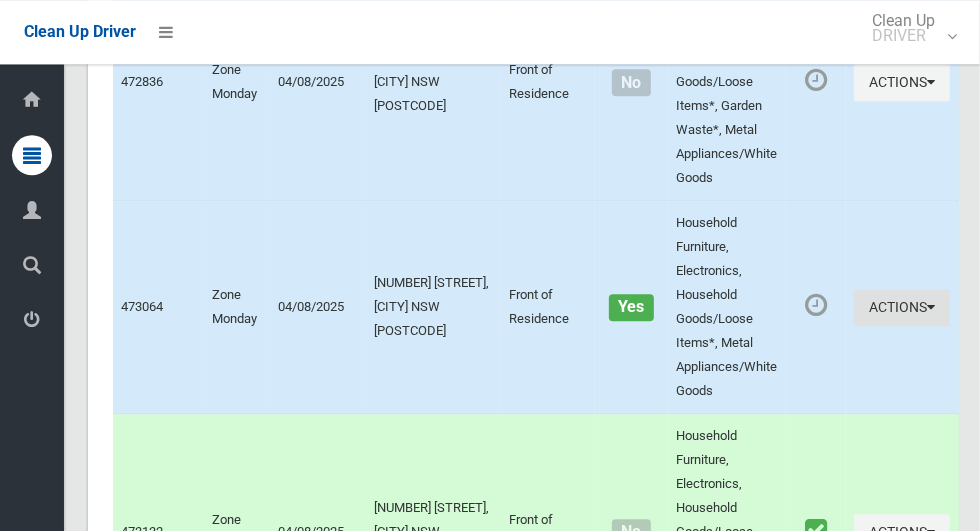 click on "Actions" at bounding box center [902, 307] 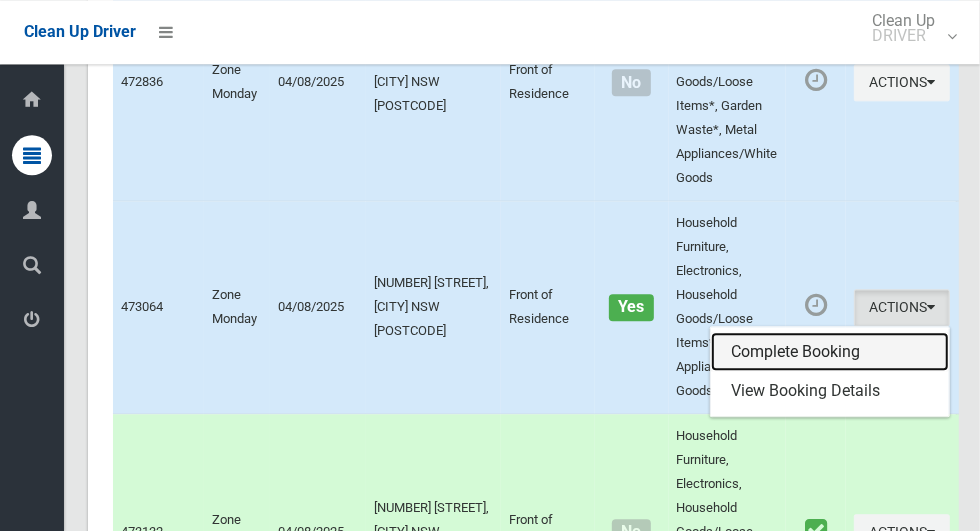 click on "Complete Booking" at bounding box center (830, 352) 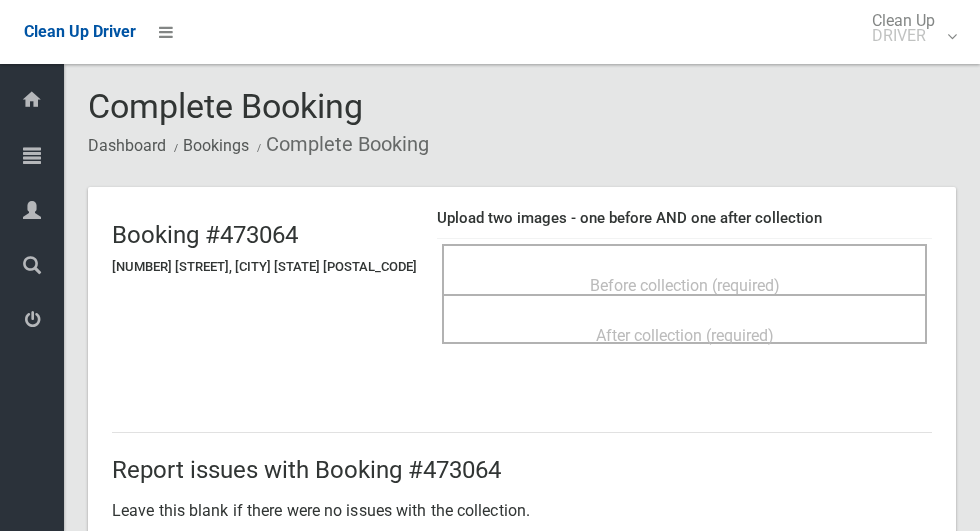 click on "Before collection (required)" at bounding box center [685, 285] 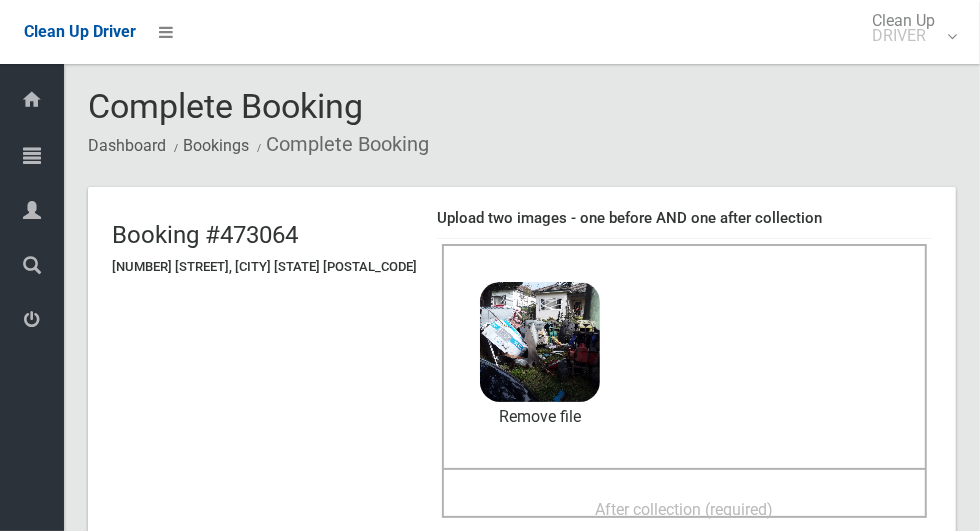 click on "After collection (required)" at bounding box center (685, 509) 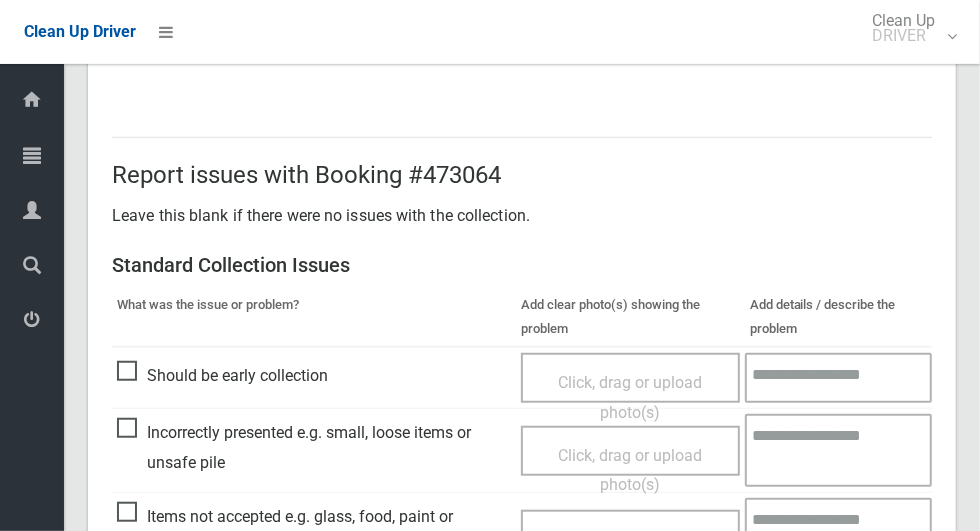 scroll, scrollTop: 1636, scrollLeft: 0, axis: vertical 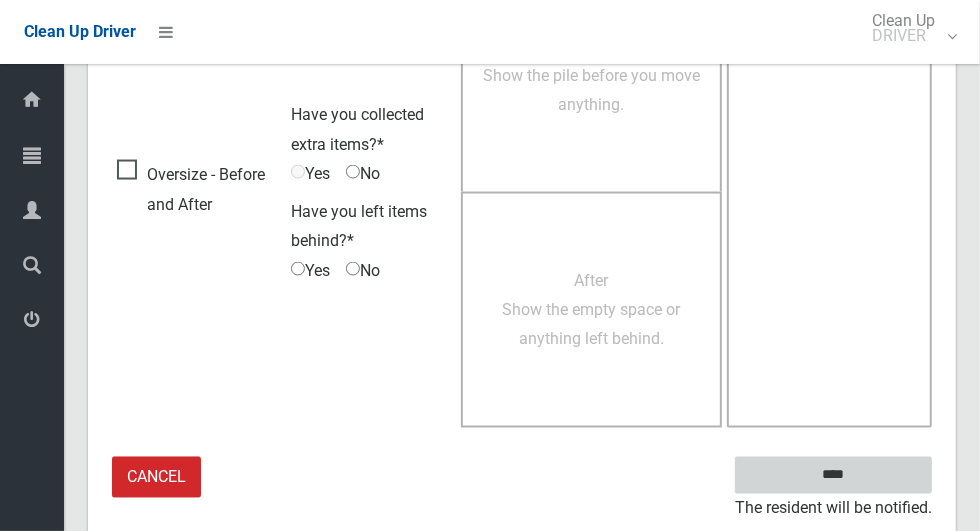 click on "****" at bounding box center (833, 475) 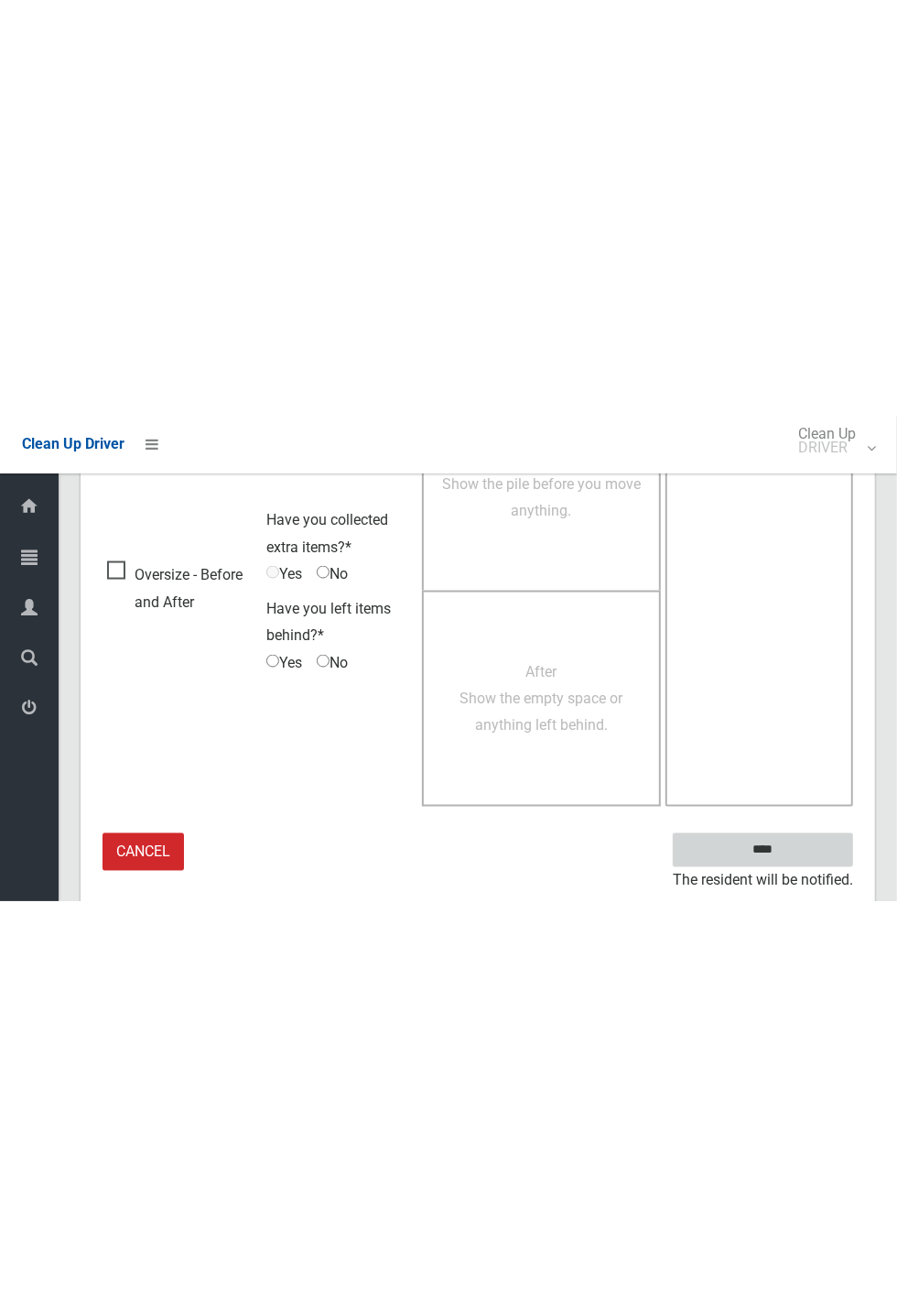 scroll, scrollTop: 721, scrollLeft: 0, axis: vertical 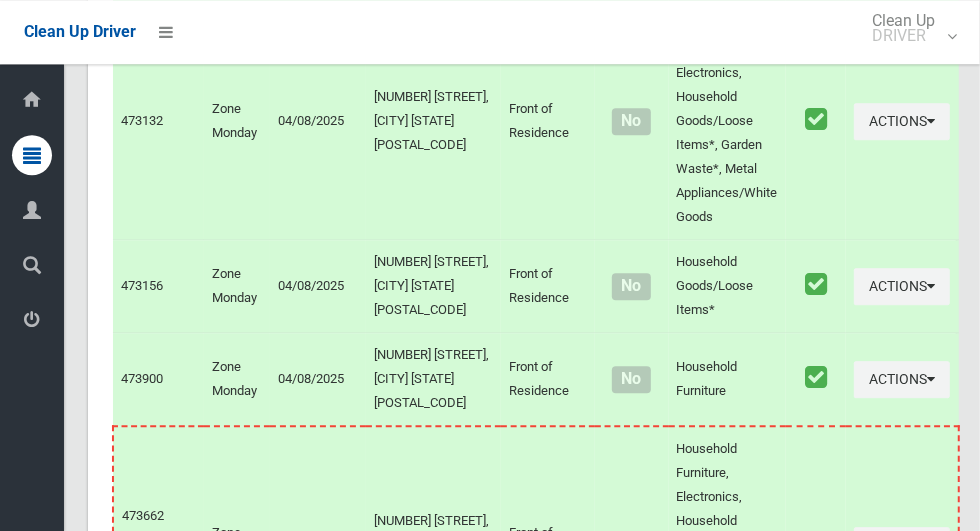 click at bounding box center (522, 1343) 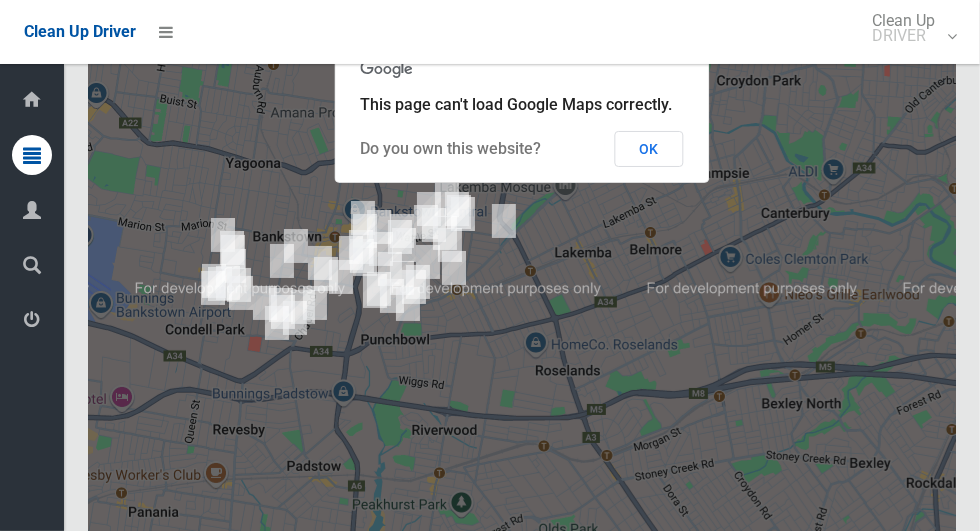 click on "OK" at bounding box center (649, 149) 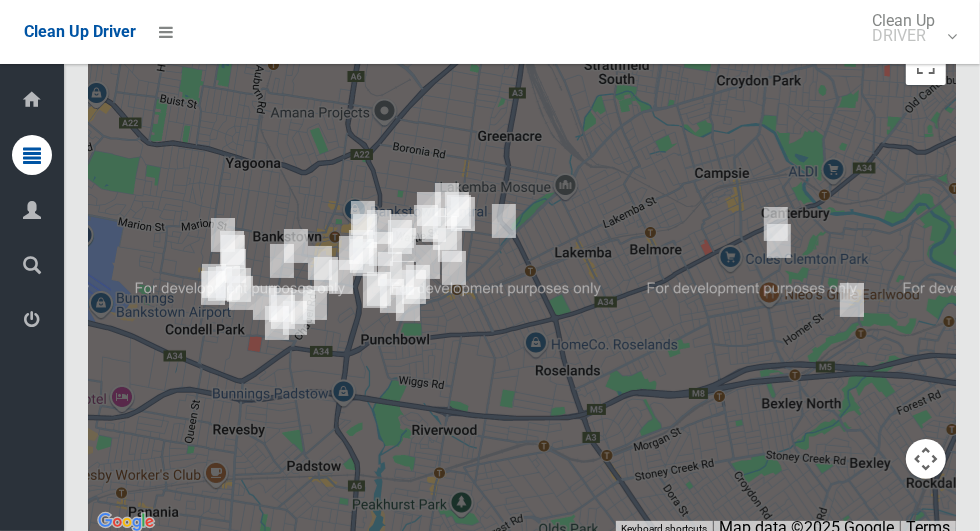 click at bounding box center [522, 285] 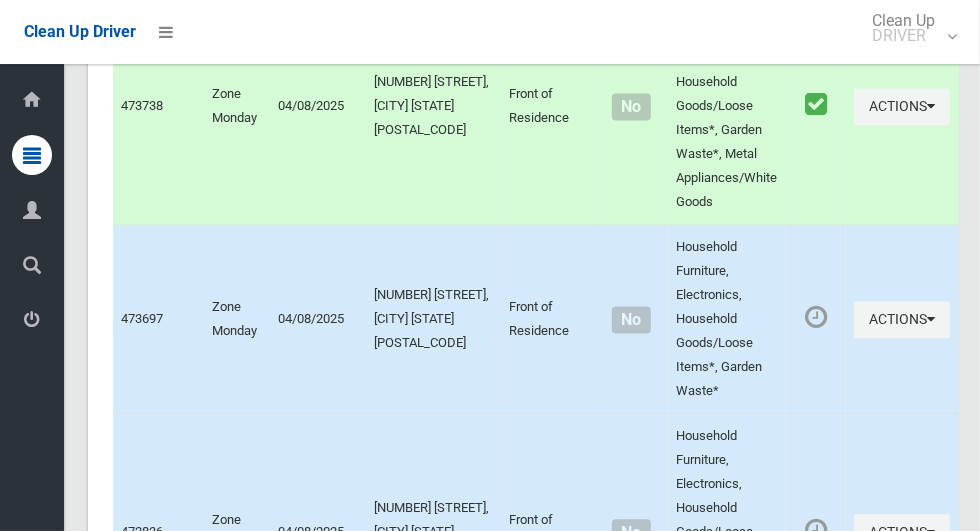 scroll, scrollTop: 9869, scrollLeft: 0, axis: vertical 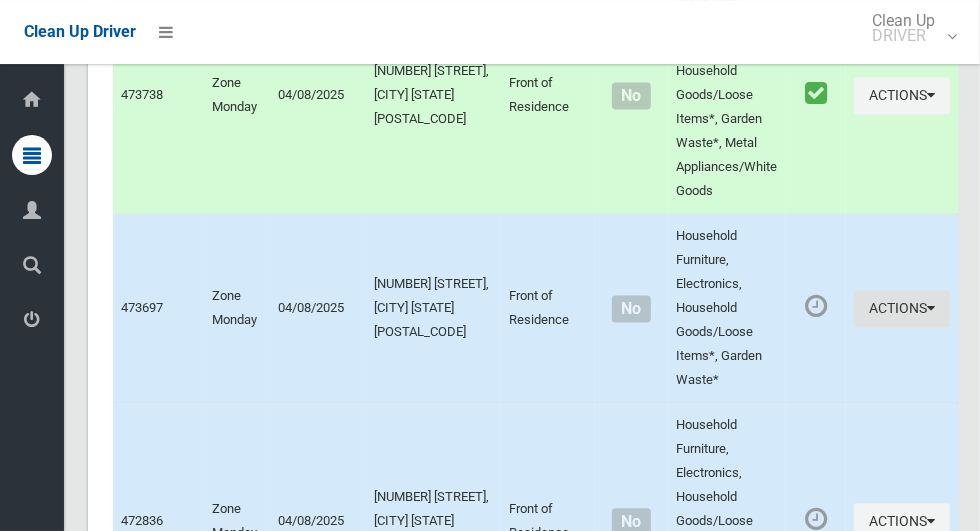 click on "Actions" at bounding box center [902, 308] 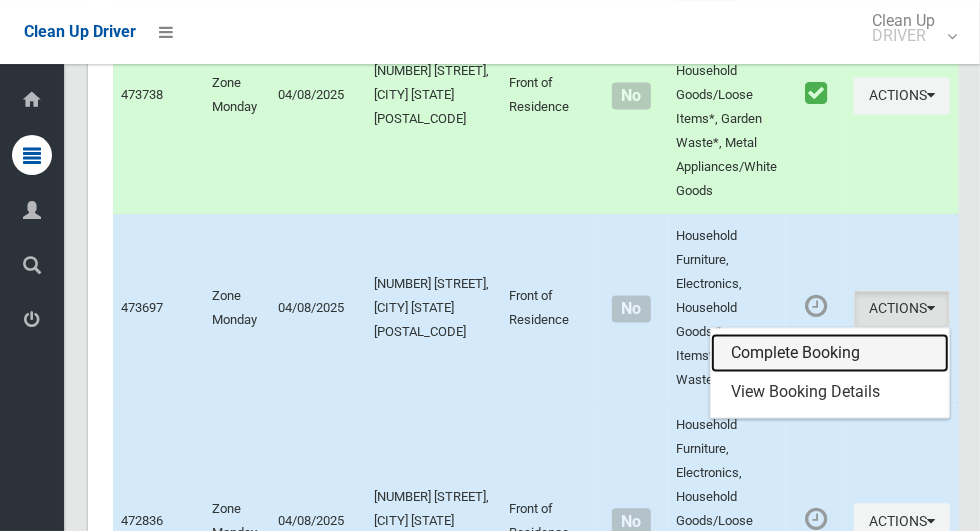 click on "Complete Booking" at bounding box center [830, 353] 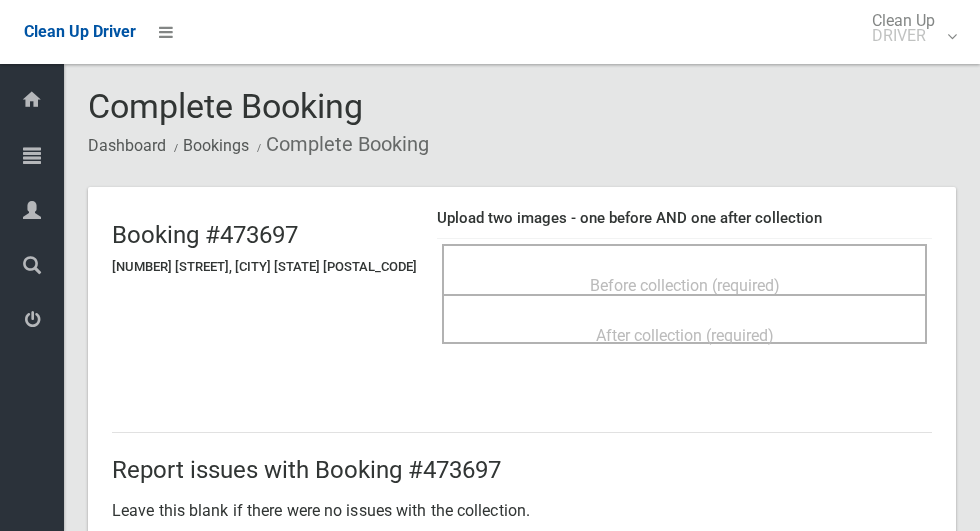 scroll, scrollTop: 0, scrollLeft: 0, axis: both 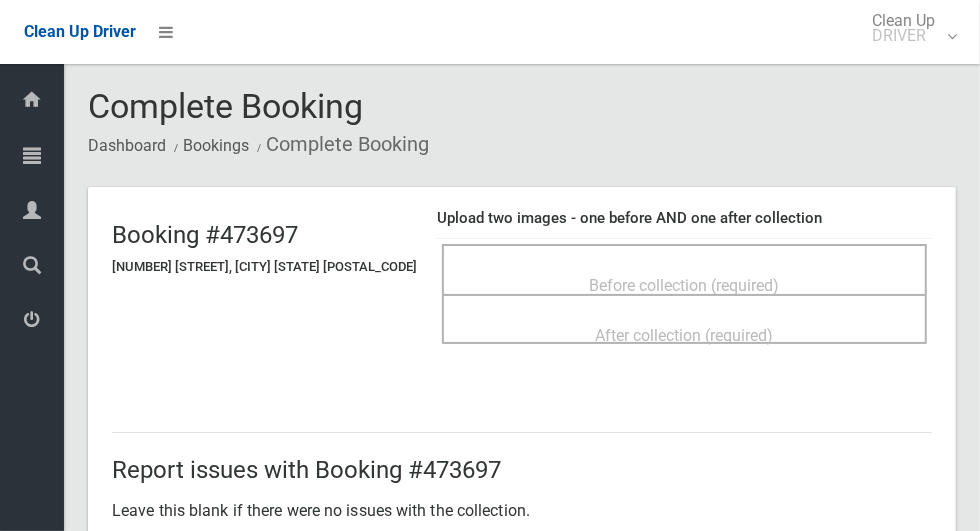 click on "Before collection (required)" at bounding box center (685, 285) 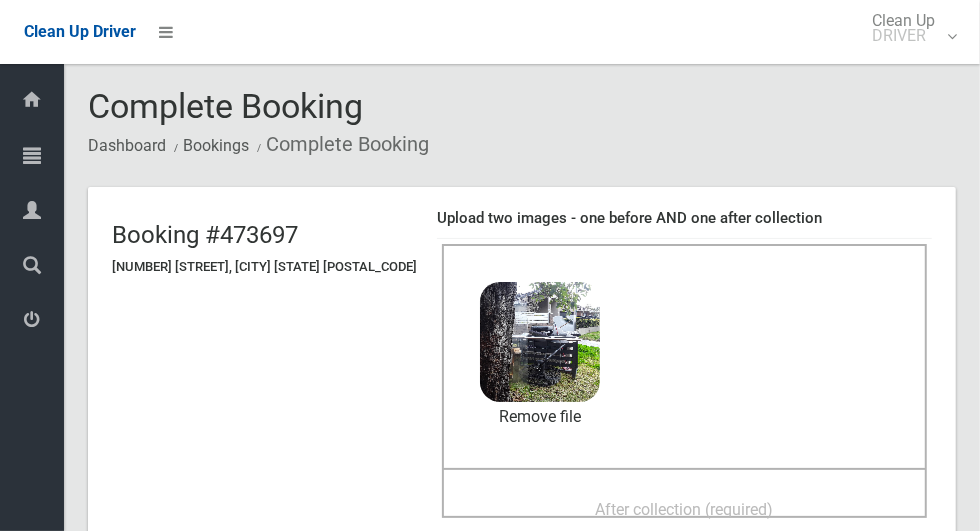 click on "After collection (required)" at bounding box center [685, 509] 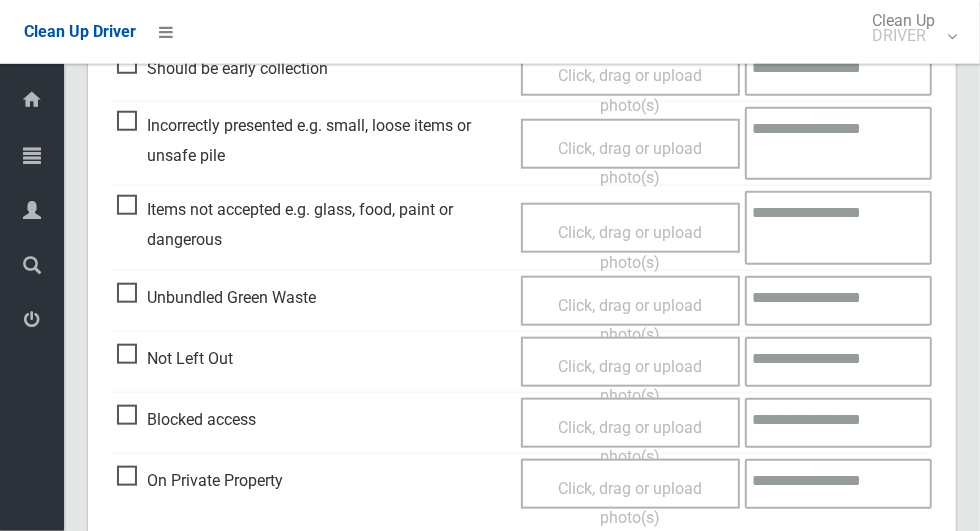scroll, scrollTop: 1636, scrollLeft: 0, axis: vertical 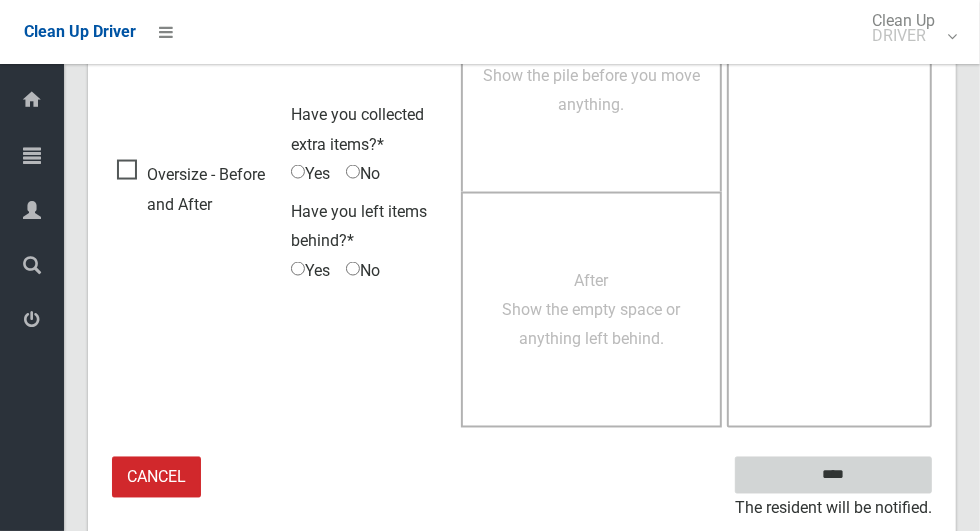 click on "****" at bounding box center (833, 475) 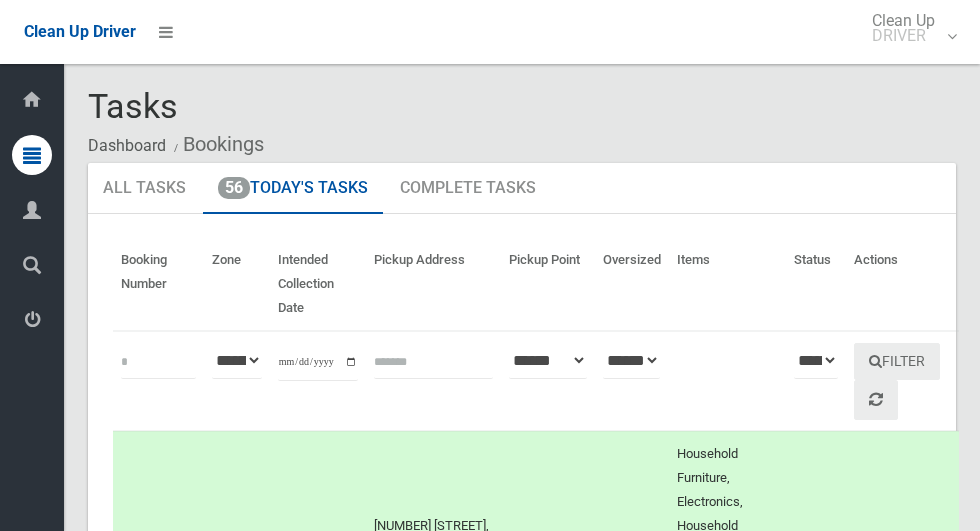 scroll, scrollTop: 0, scrollLeft: 0, axis: both 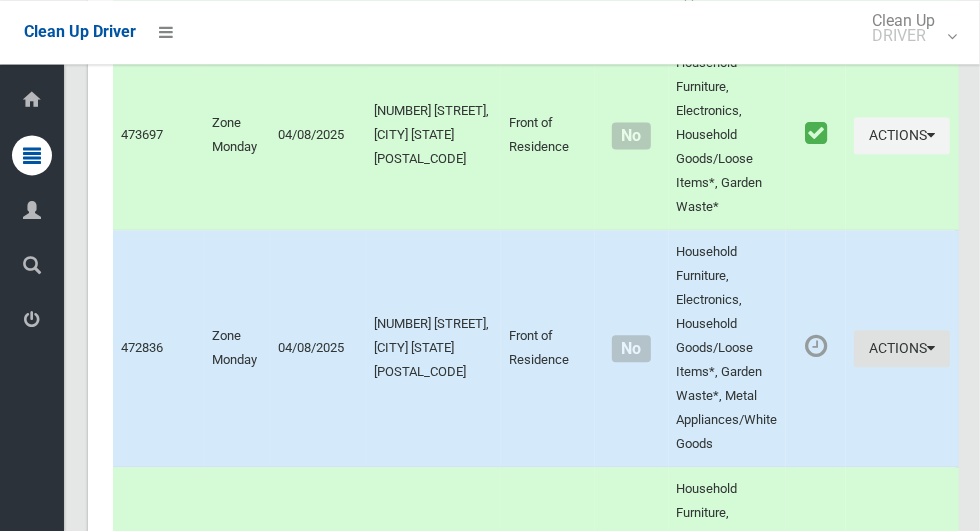 click at bounding box center [931, 348] 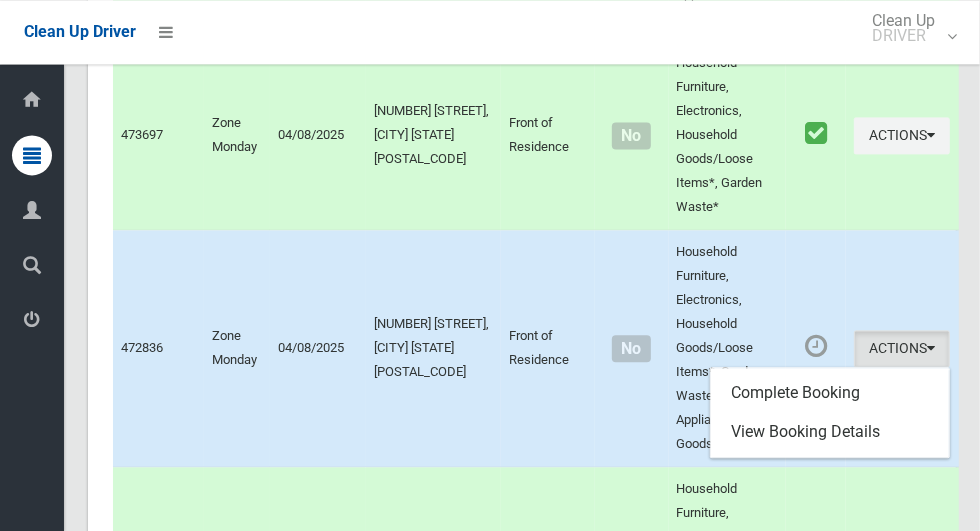 click at bounding box center (490, 265) 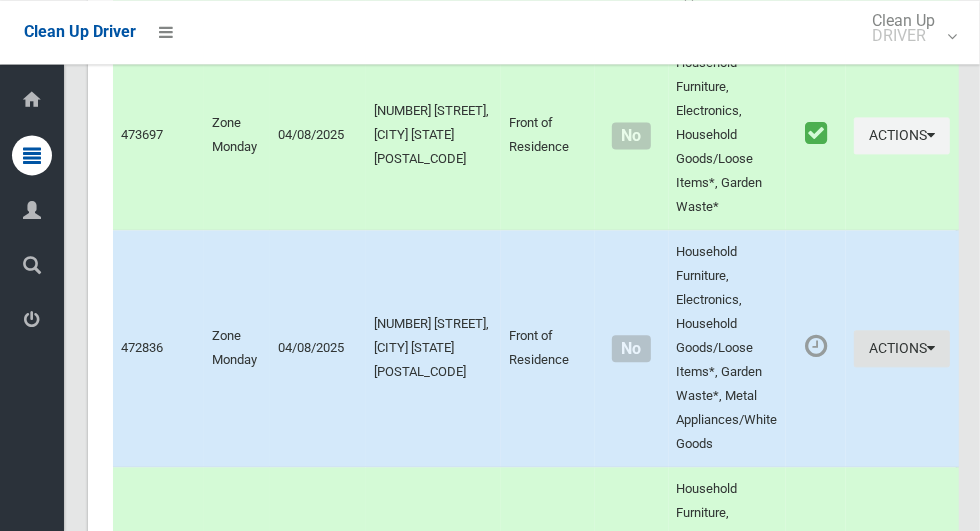 click on "Actions" at bounding box center (902, 348) 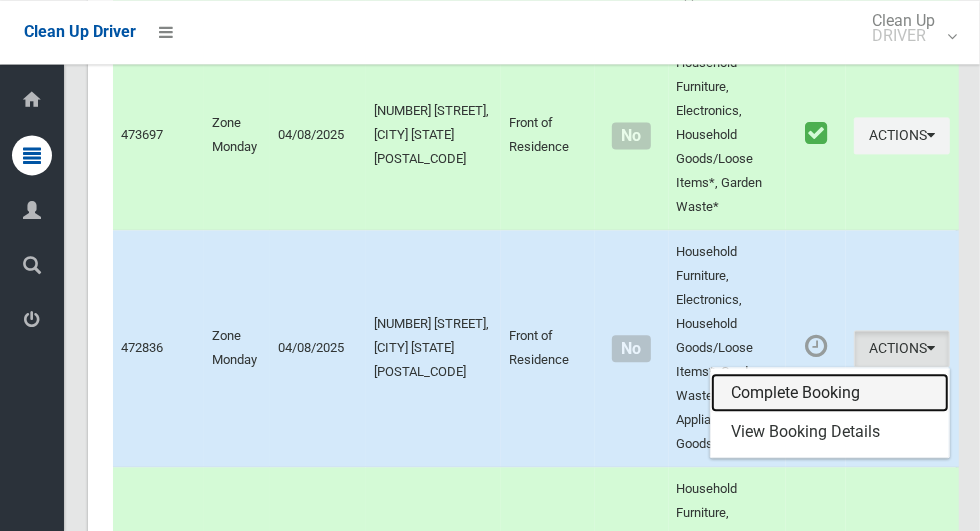 click on "Complete Booking" at bounding box center (830, 393) 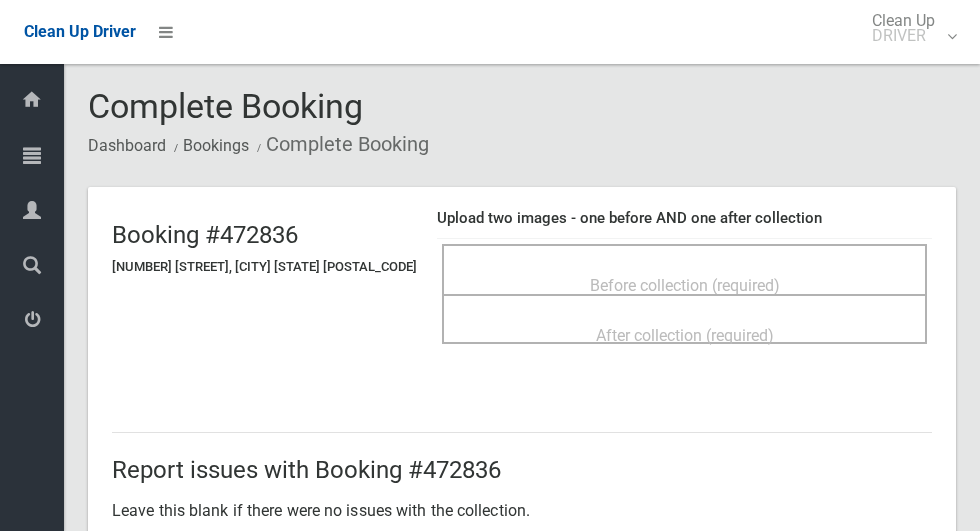 scroll, scrollTop: 0, scrollLeft: 0, axis: both 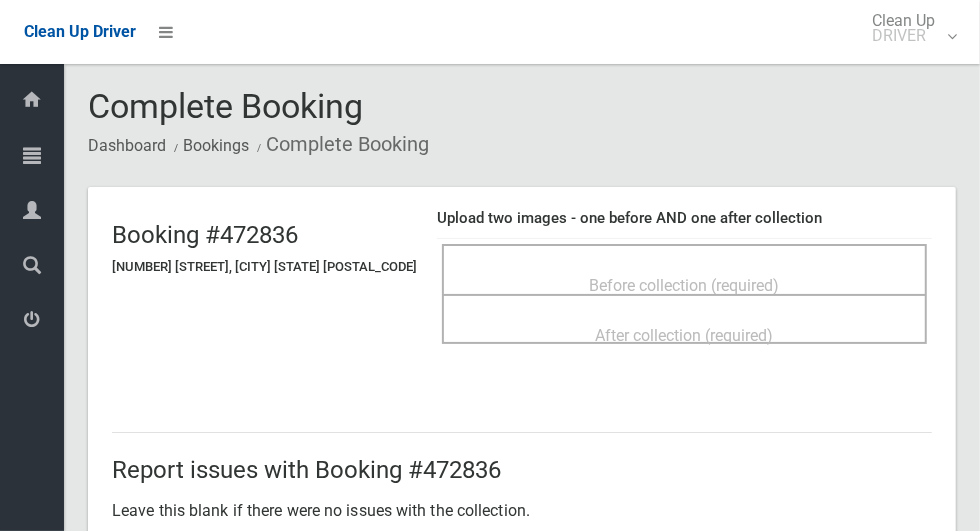 click on "Before collection (required)" at bounding box center (685, 285) 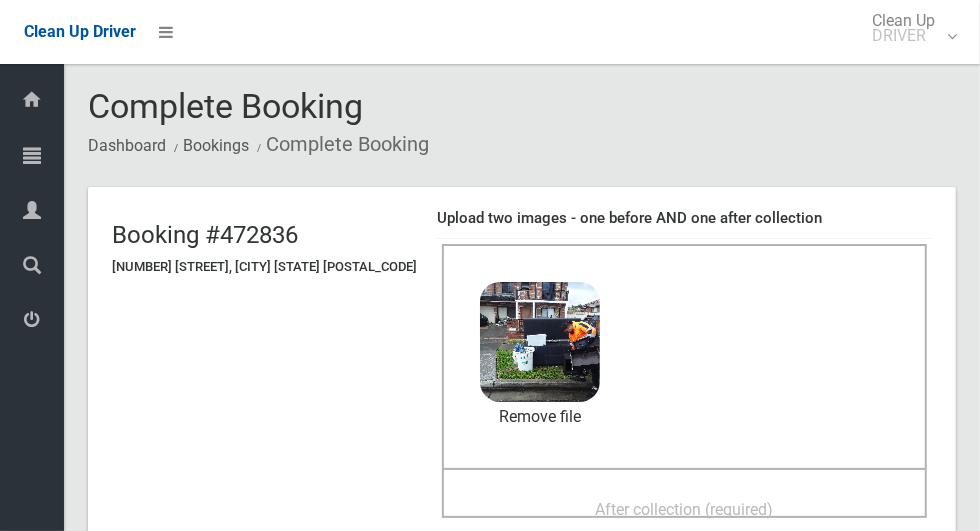 click on "After collection (required)" at bounding box center [684, 508] 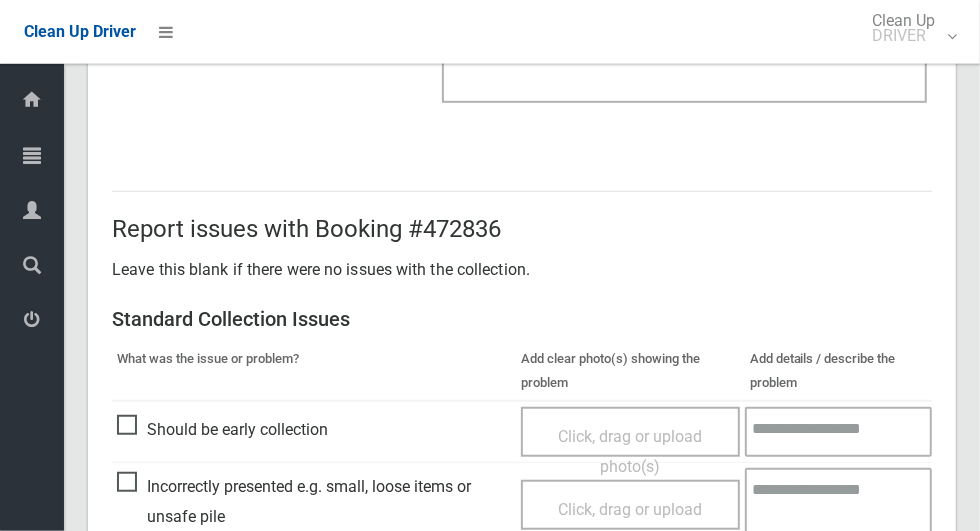 scroll, scrollTop: 1636, scrollLeft: 0, axis: vertical 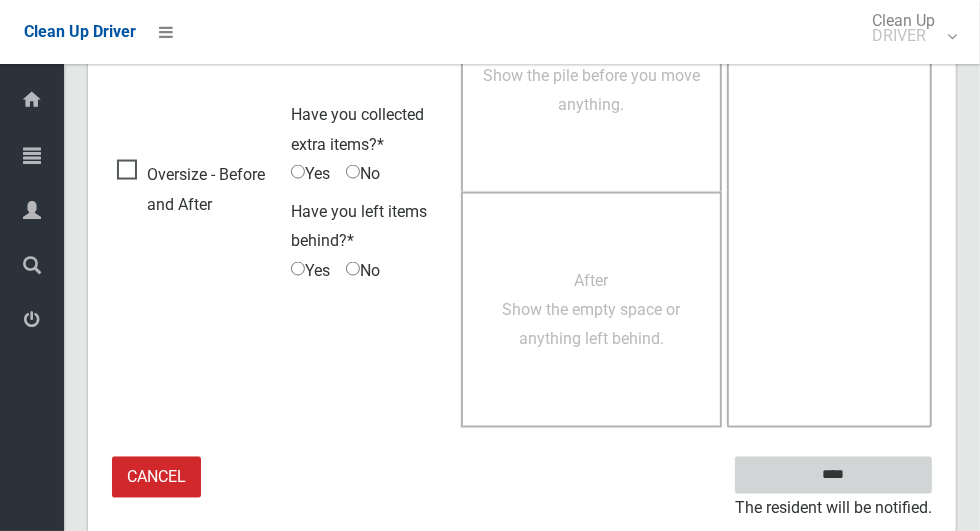 click on "****" at bounding box center (833, 475) 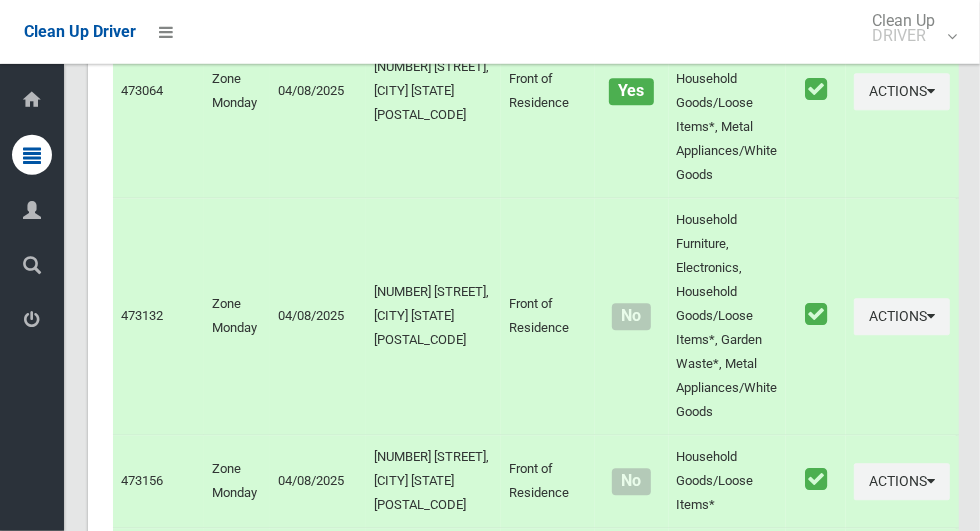 scroll, scrollTop: 11777, scrollLeft: 0, axis: vertical 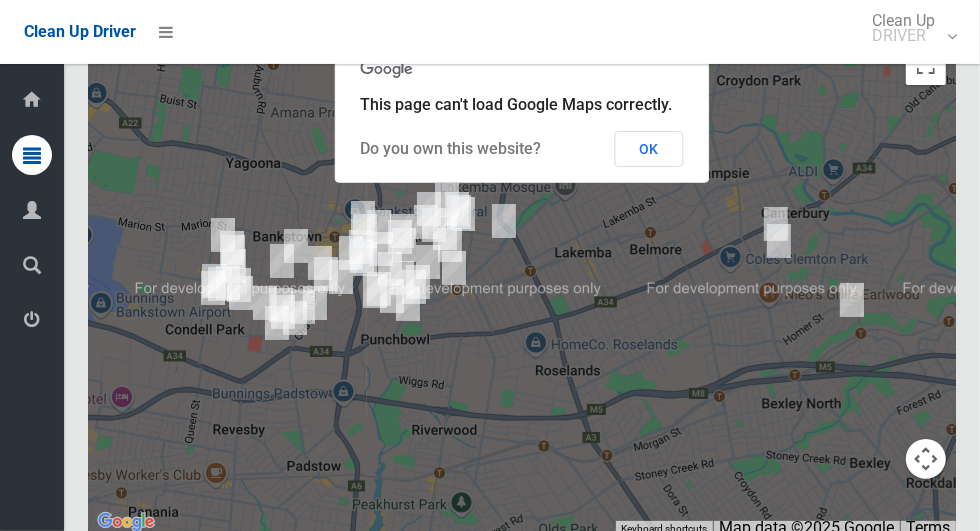 click on "OK" at bounding box center (649, 149) 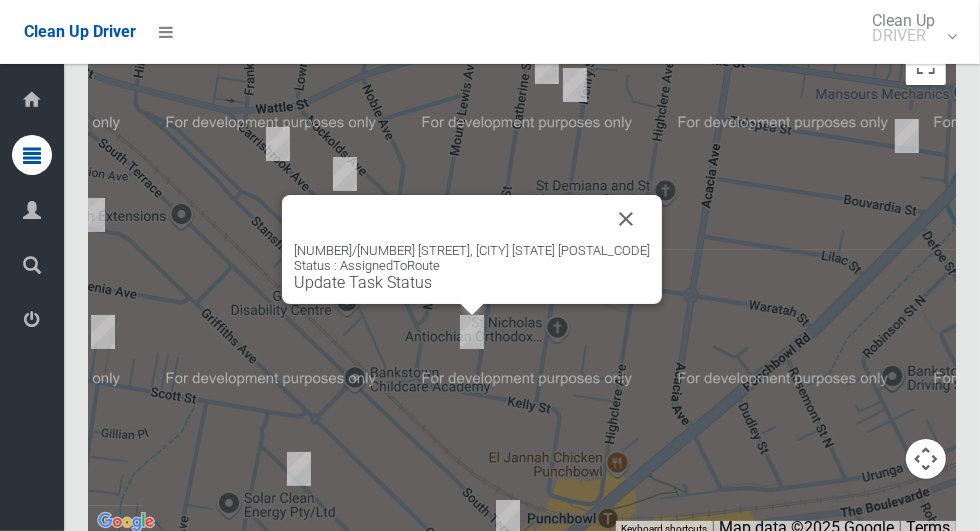 click at bounding box center [626, 219] 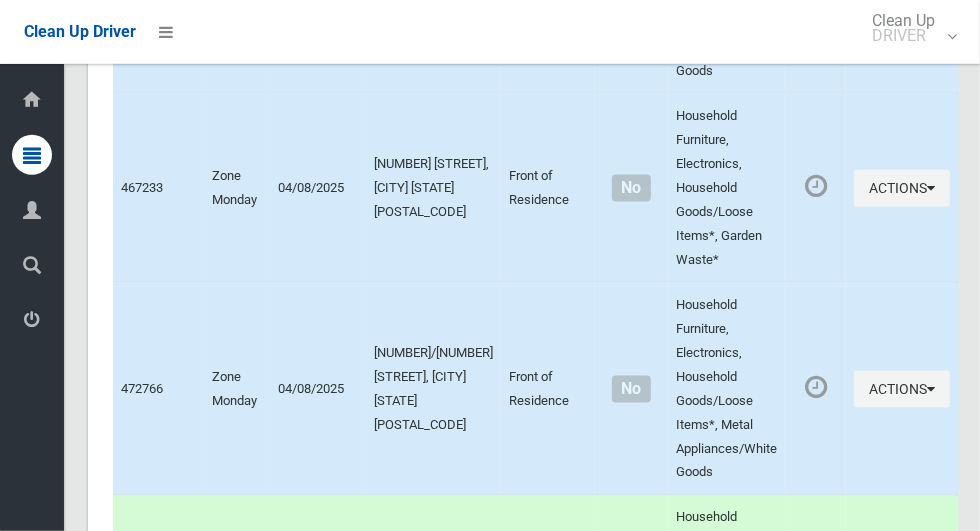 scroll, scrollTop: 9351, scrollLeft: 0, axis: vertical 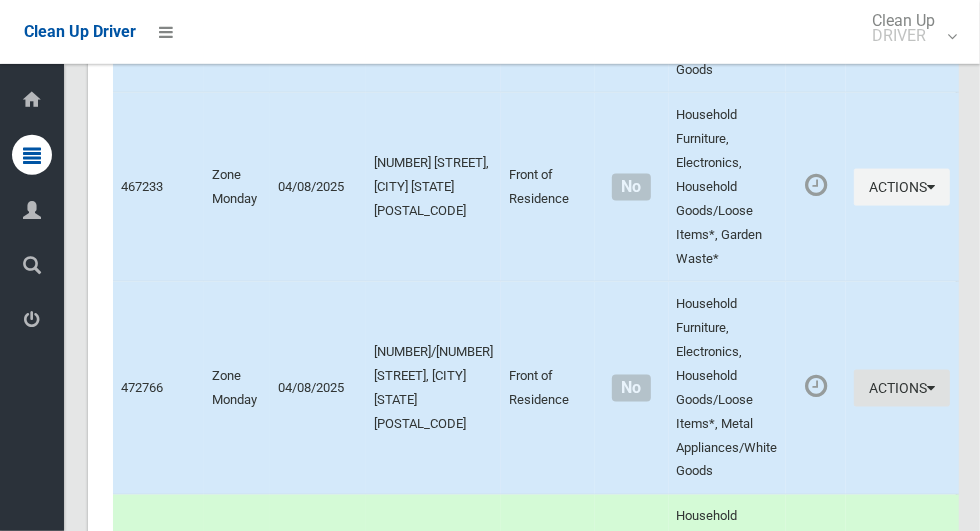 click on "Actions" at bounding box center (902, 388) 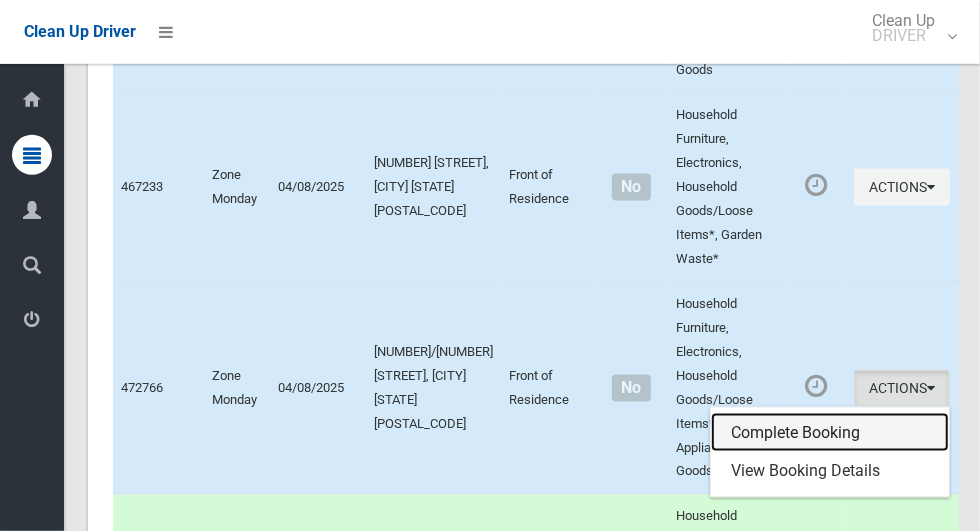 click on "Complete Booking" at bounding box center (830, 433) 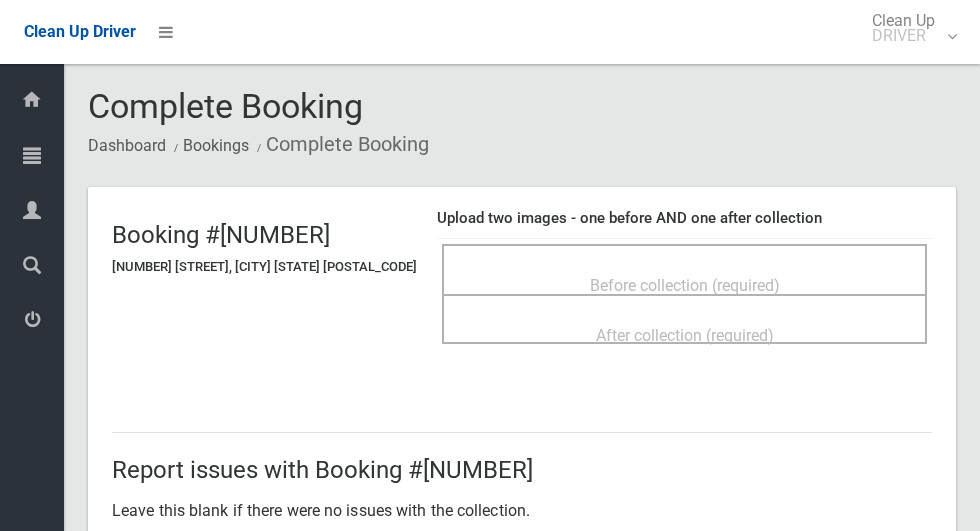 scroll, scrollTop: 0, scrollLeft: 0, axis: both 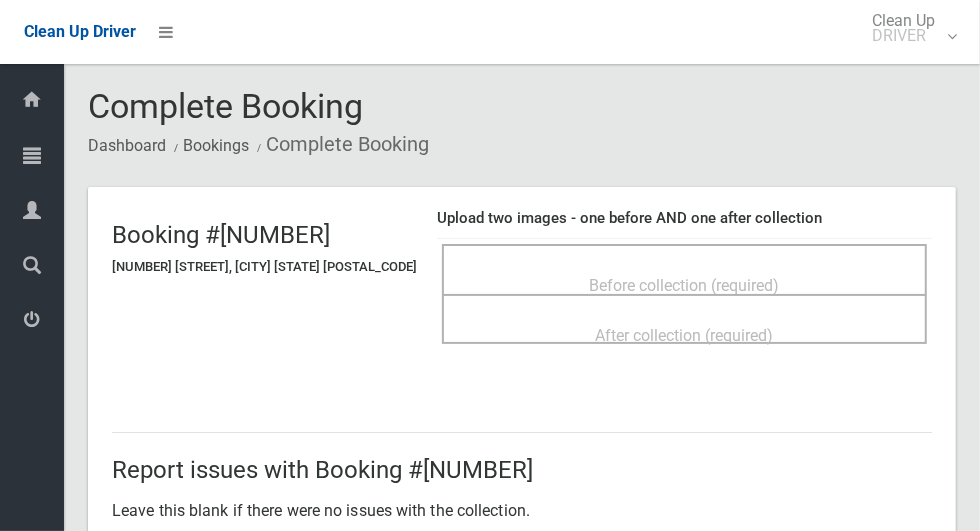click on "Before collection (required)" at bounding box center (684, 284) 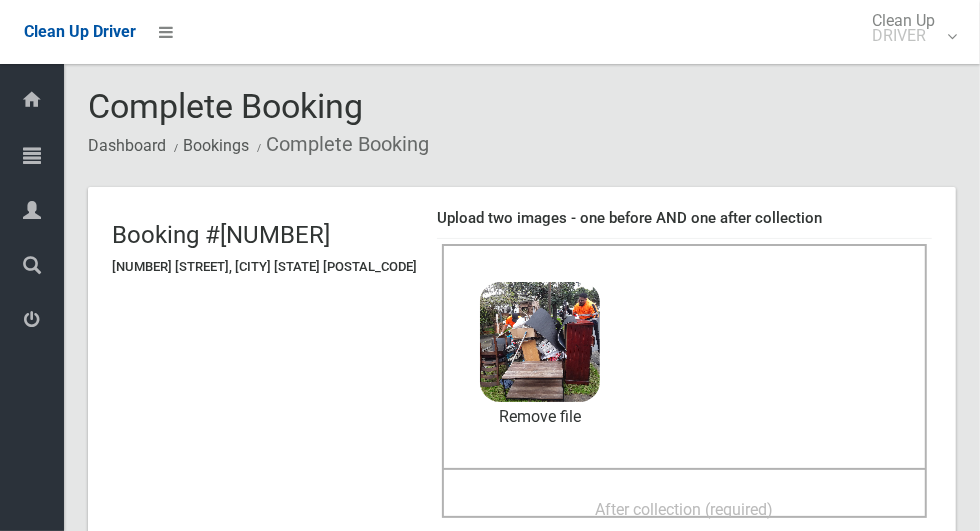 click on "After collection (required)" at bounding box center (685, 509) 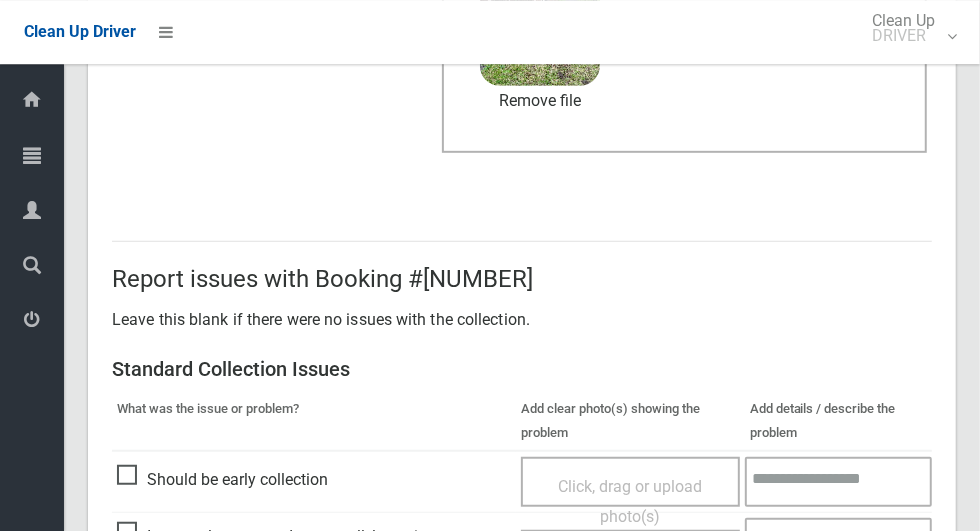 scroll, scrollTop: 1636, scrollLeft: 0, axis: vertical 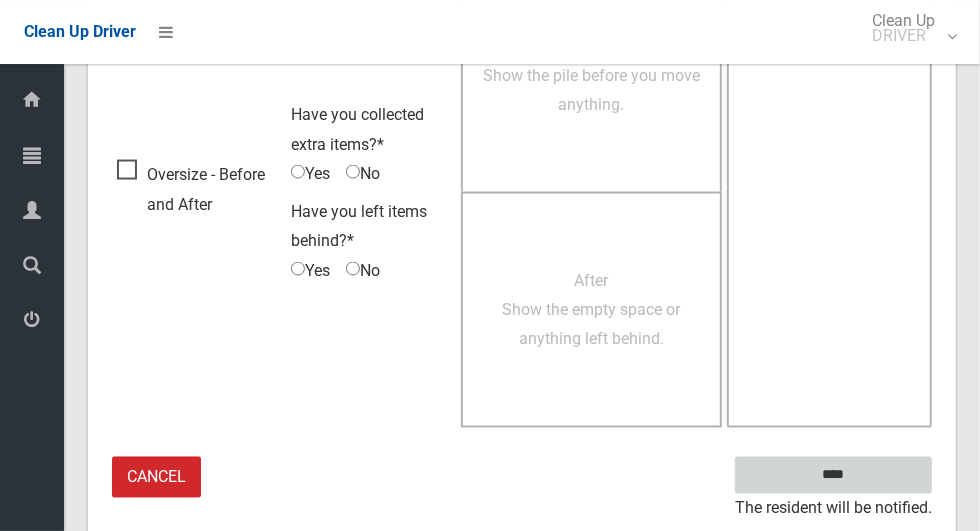 click on "****" at bounding box center (833, 475) 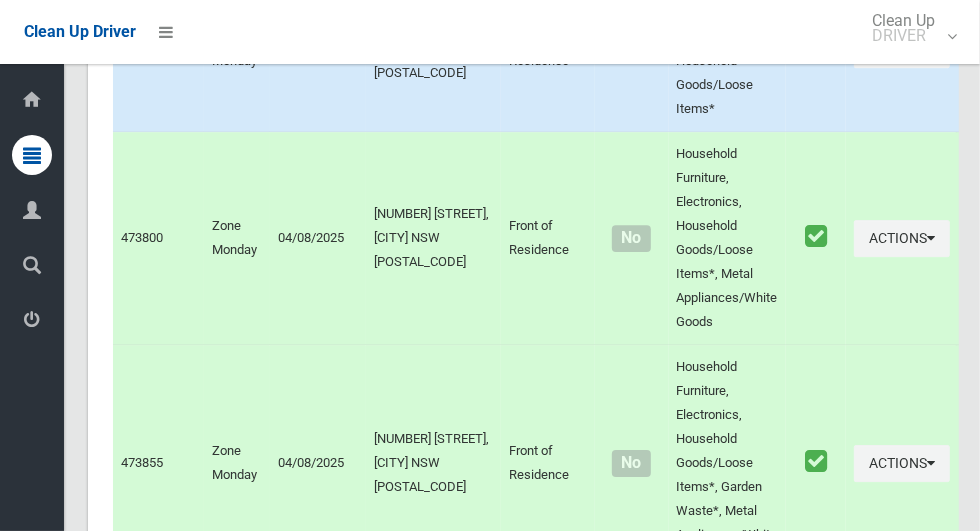 scroll, scrollTop: 11777, scrollLeft: 0, axis: vertical 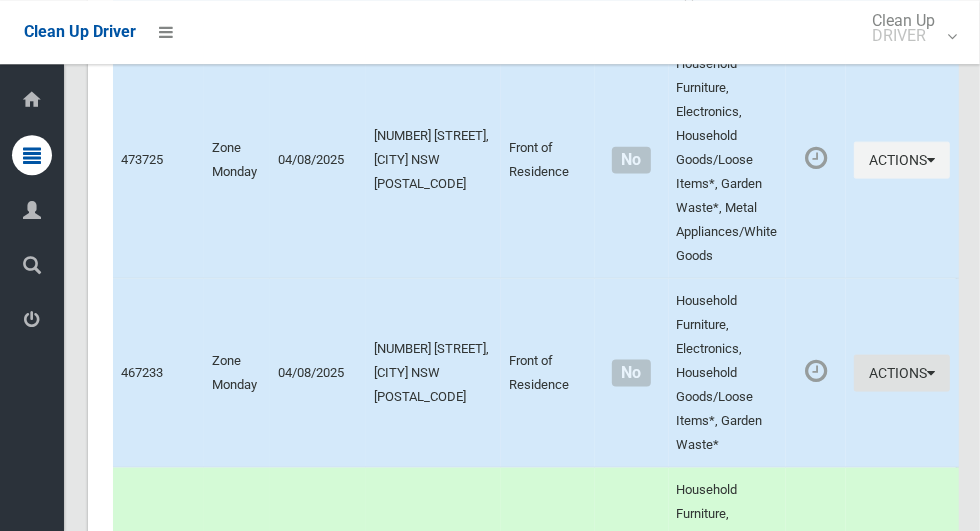 click on "Actions" at bounding box center [902, 372] 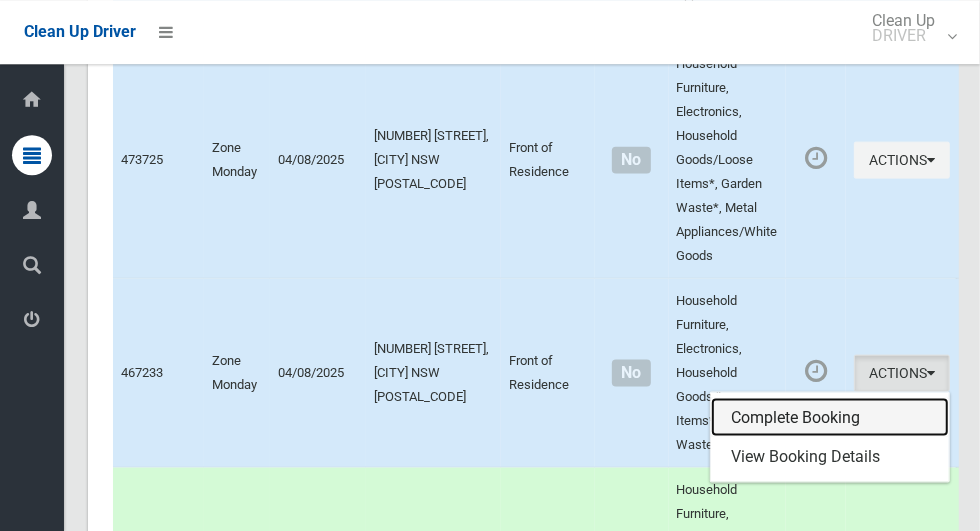 click on "Complete Booking" at bounding box center (830, 417) 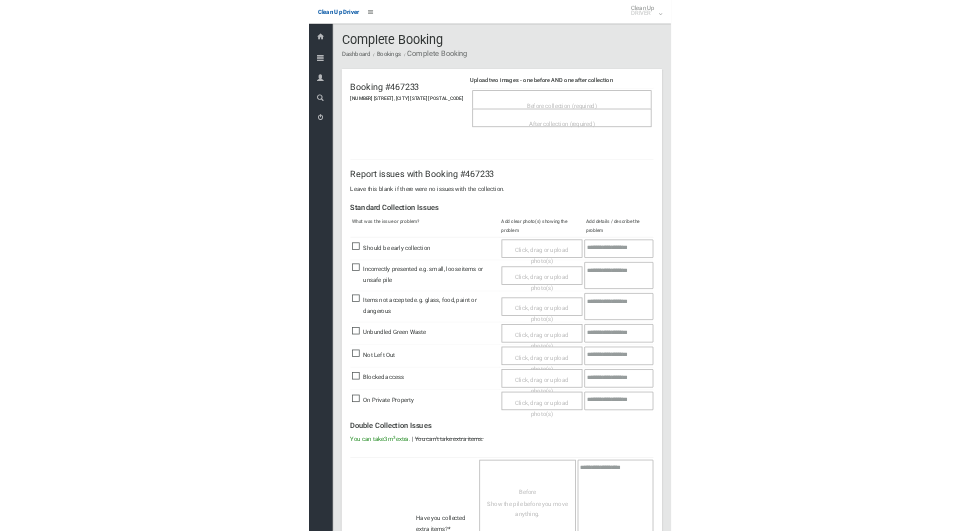 scroll, scrollTop: 0, scrollLeft: 0, axis: both 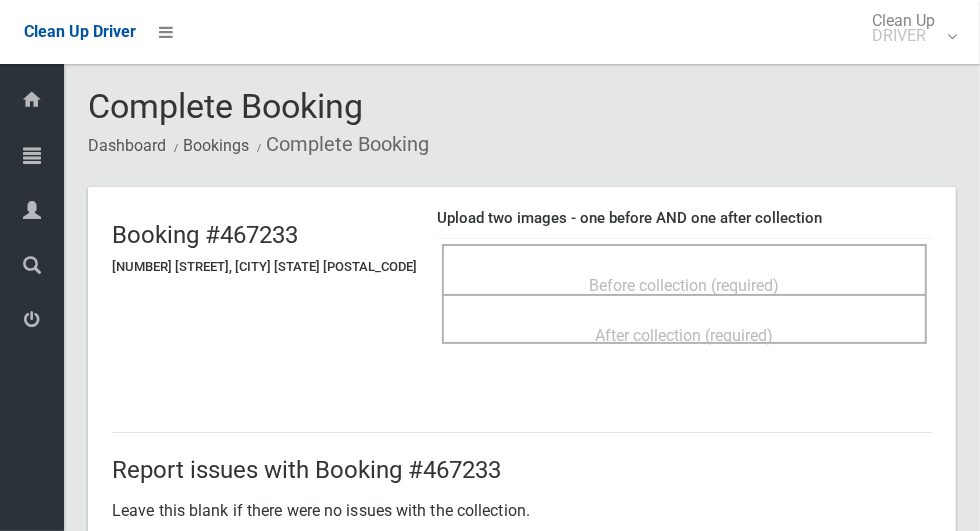 click on "Before collection (required)" at bounding box center [685, 285] 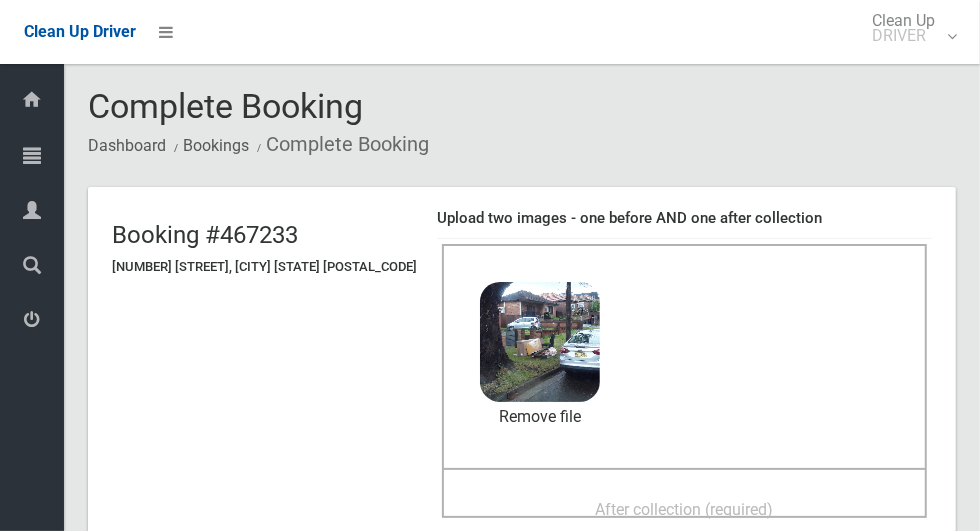 click on "After collection (required)" at bounding box center [685, 509] 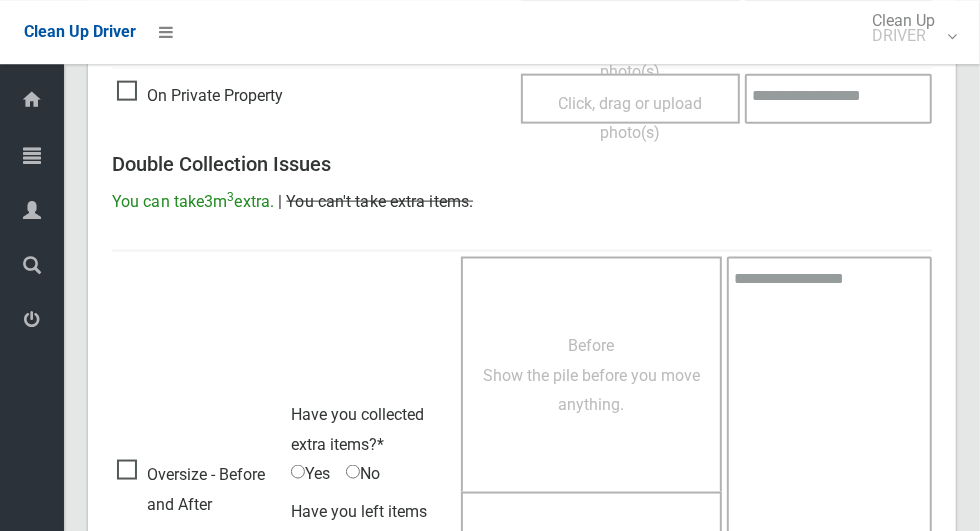 scroll, scrollTop: 1636, scrollLeft: 0, axis: vertical 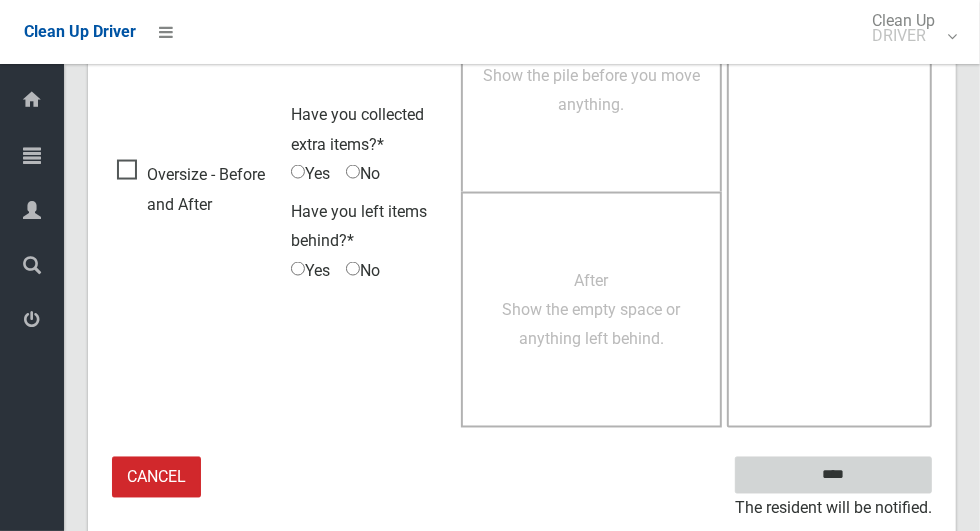 click on "****" at bounding box center (833, 475) 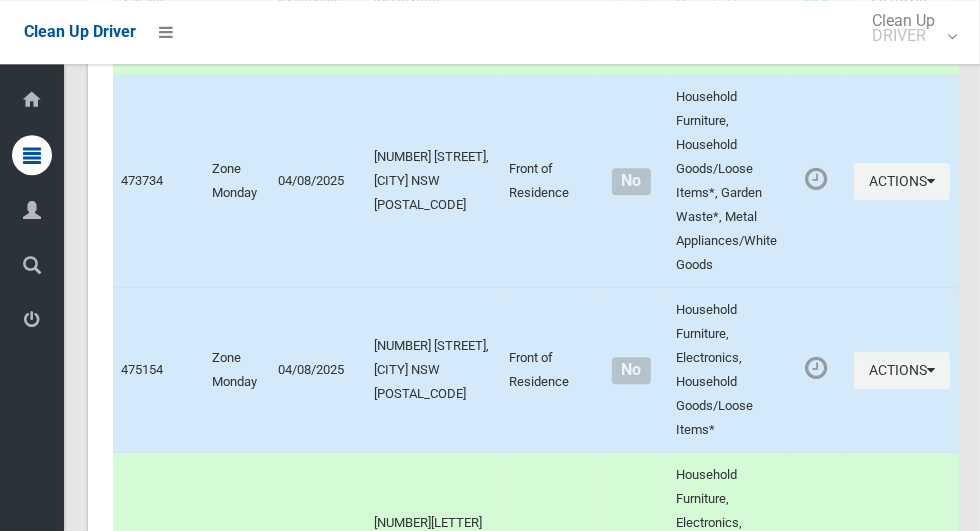 scroll, scrollTop: 11777, scrollLeft: 0, axis: vertical 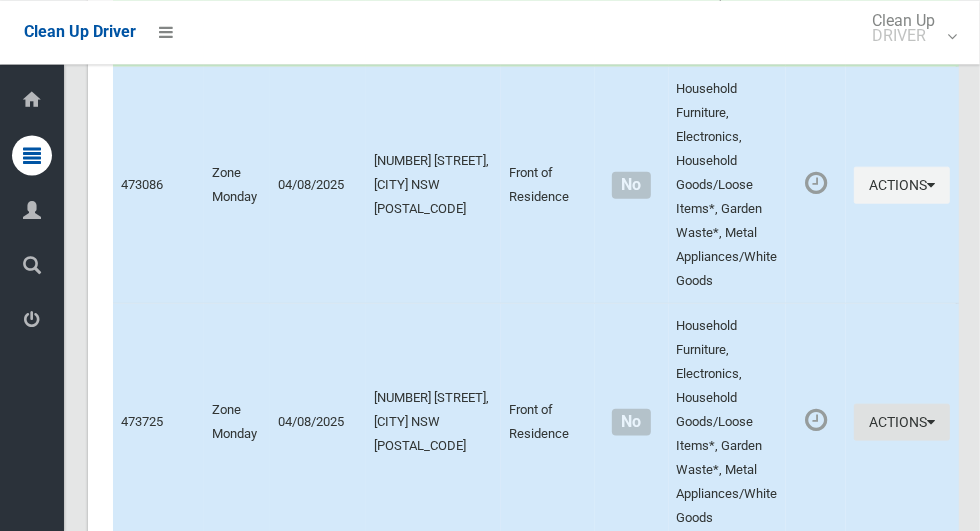 click on "Actions" at bounding box center (902, 421) 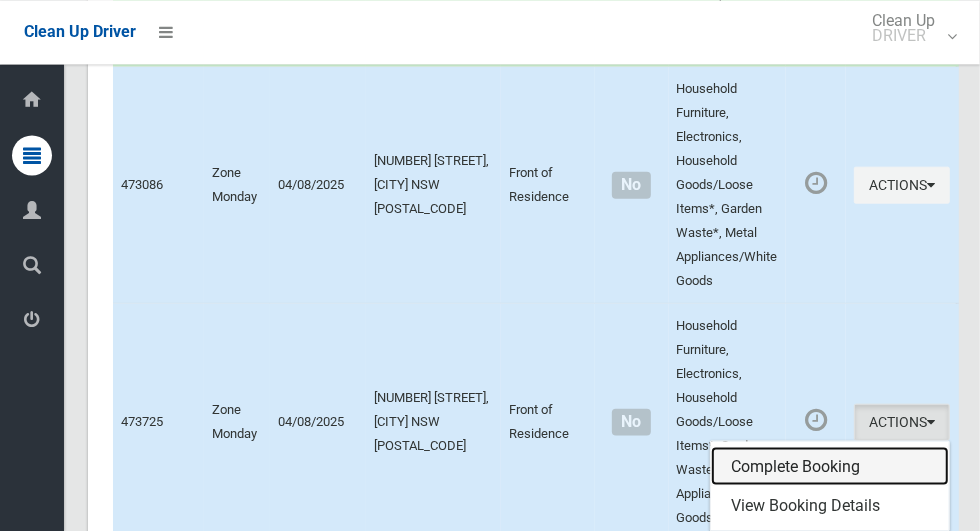 click on "Complete Booking" at bounding box center (830, 466) 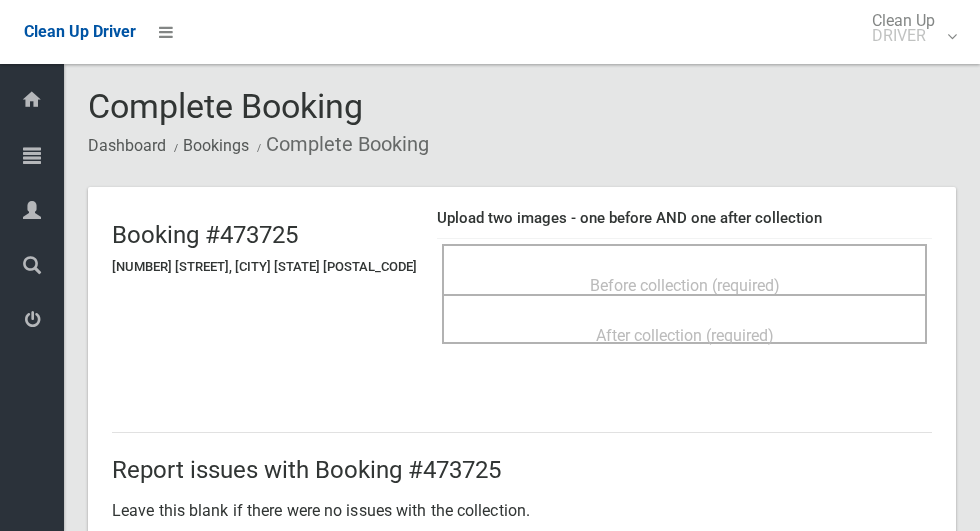 scroll, scrollTop: 0, scrollLeft: 0, axis: both 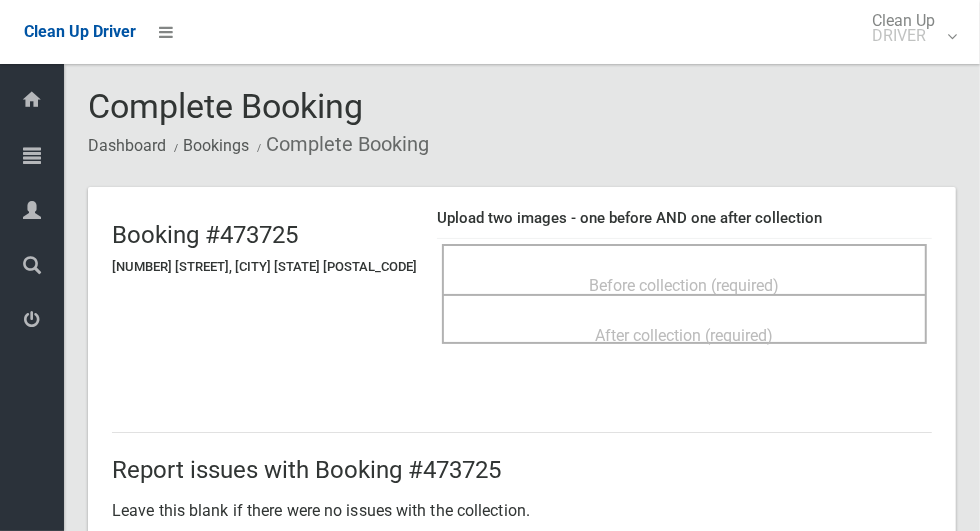 click on "Before collection (required)" at bounding box center (685, 285) 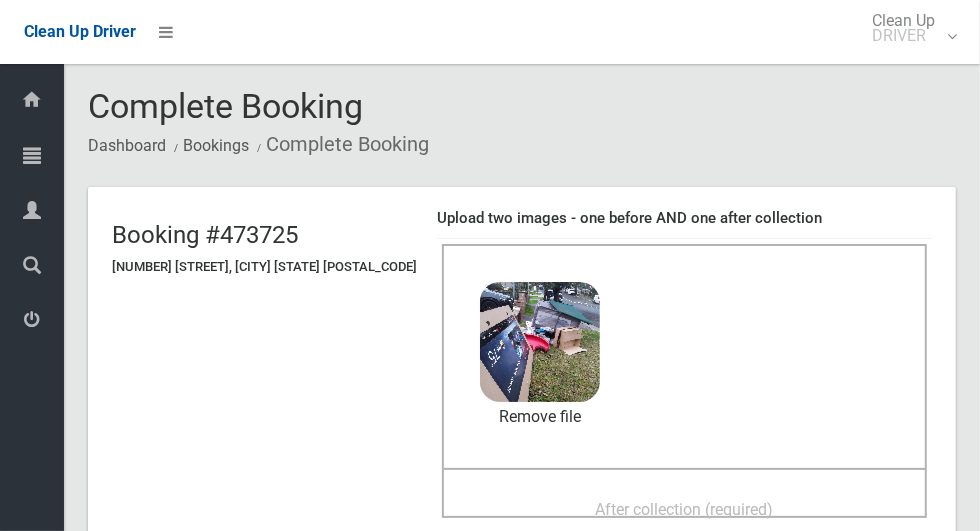 click on "After collection (required)" at bounding box center (685, 509) 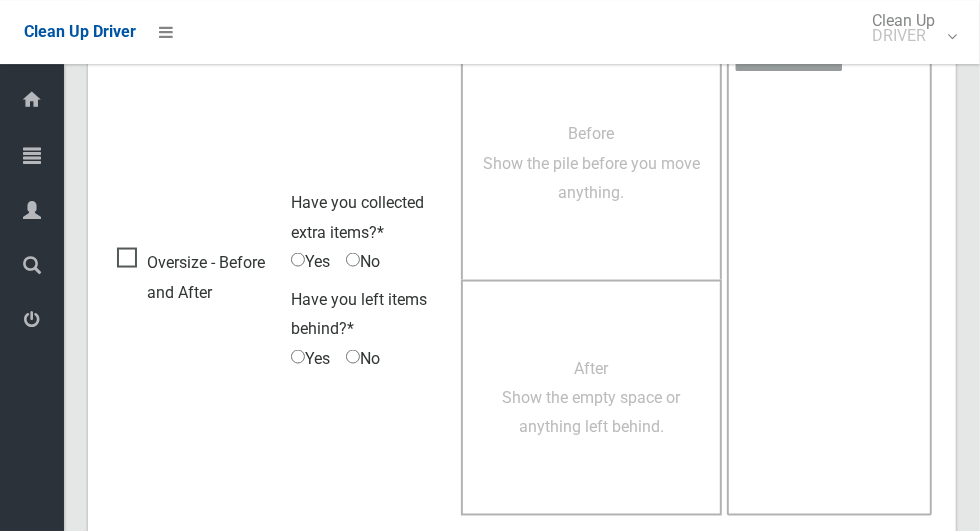 scroll, scrollTop: 1636, scrollLeft: 0, axis: vertical 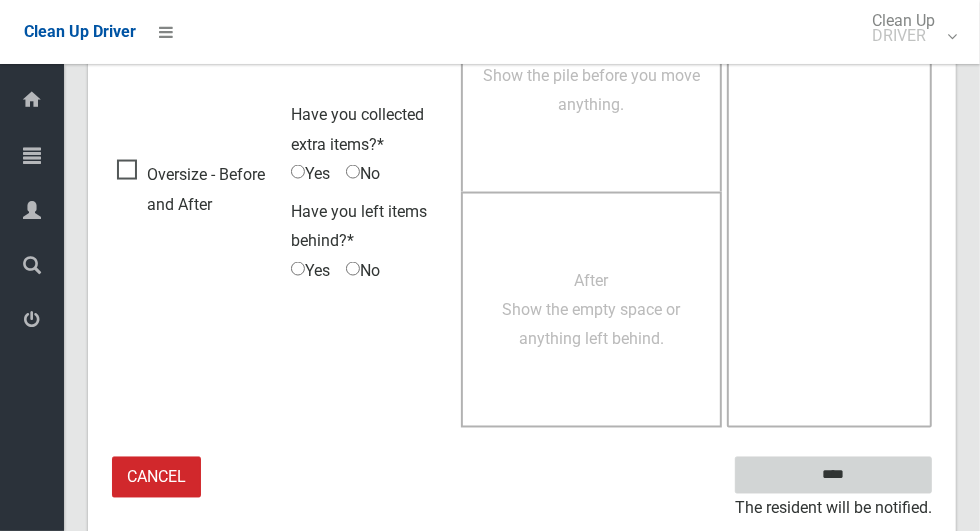 click on "****" at bounding box center (833, 475) 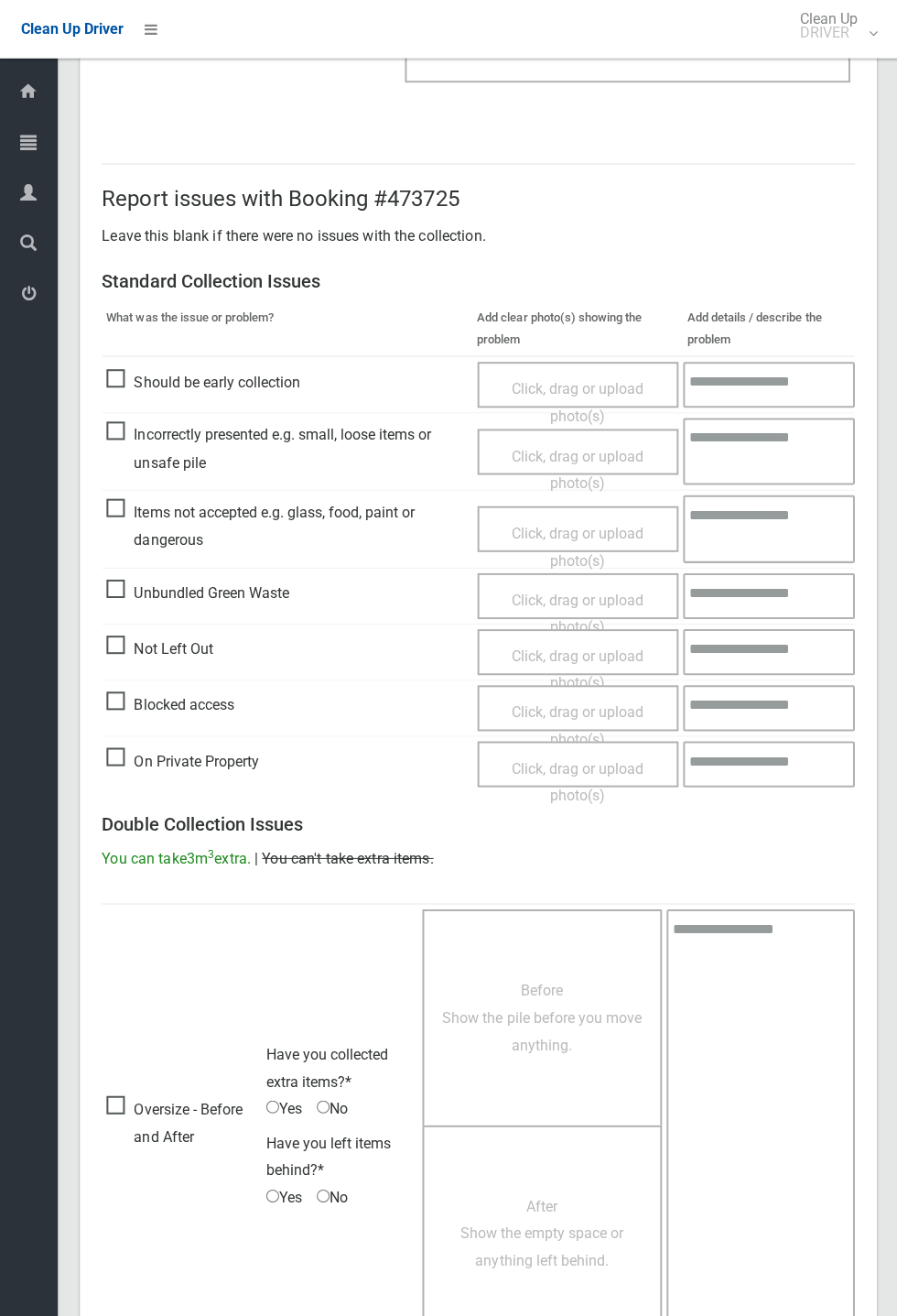 scroll, scrollTop: 205, scrollLeft: 0, axis: vertical 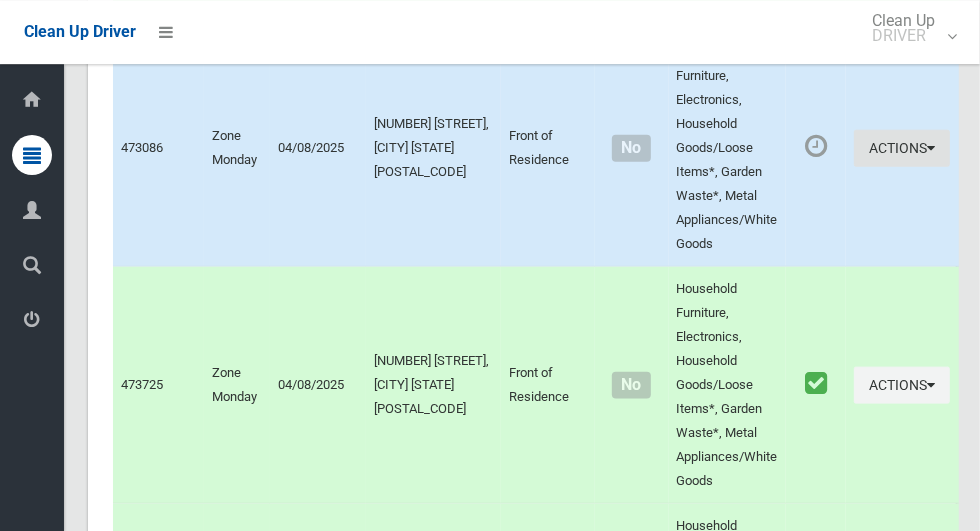 click on "Actions" at bounding box center (902, 148) 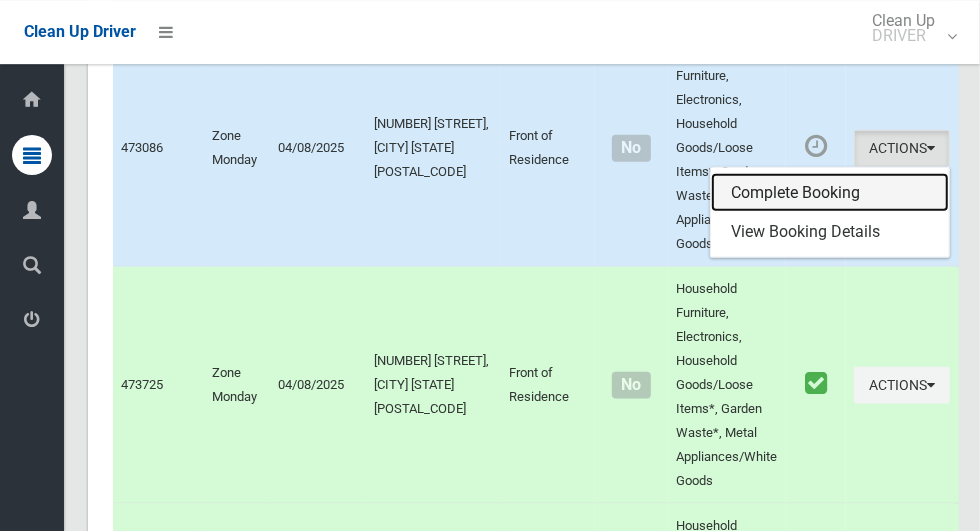 click on "Complete Booking" at bounding box center [830, 193] 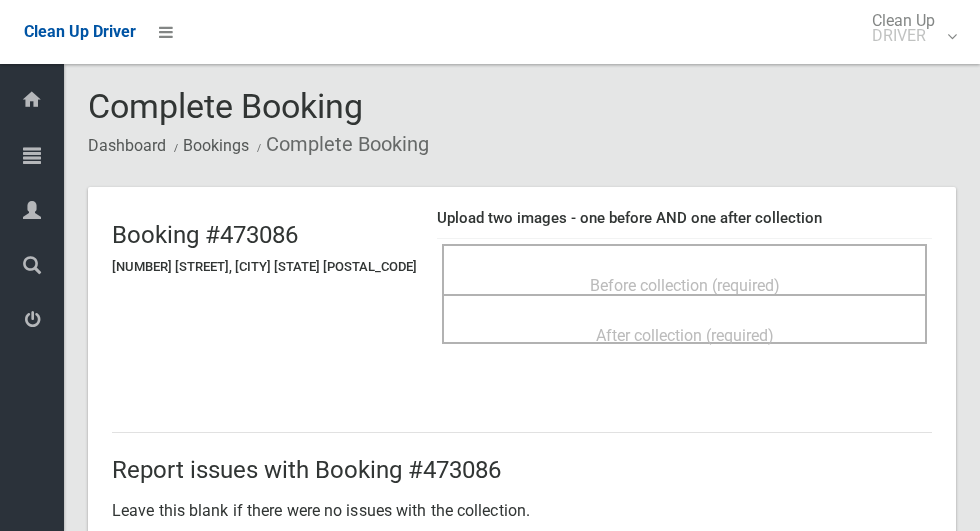 scroll, scrollTop: 0, scrollLeft: 0, axis: both 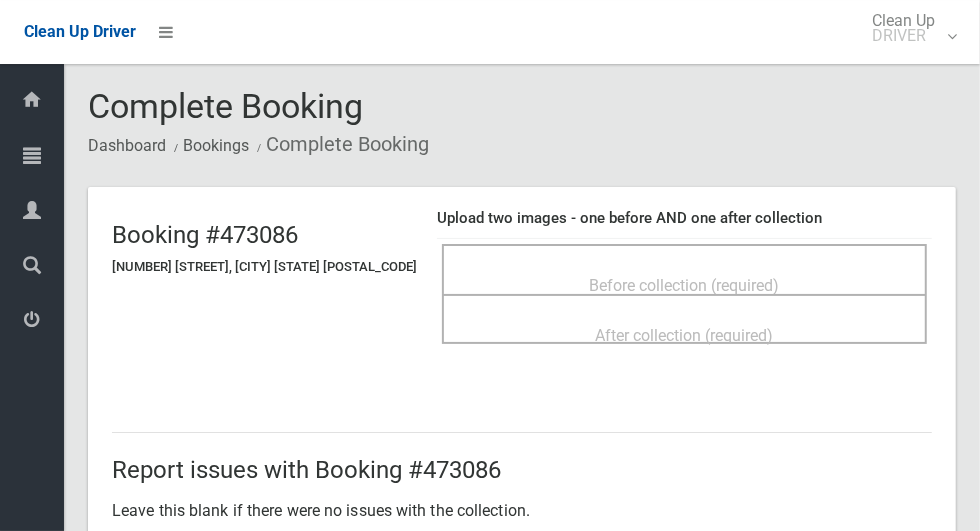 click on "Before collection (required)" at bounding box center [685, 285] 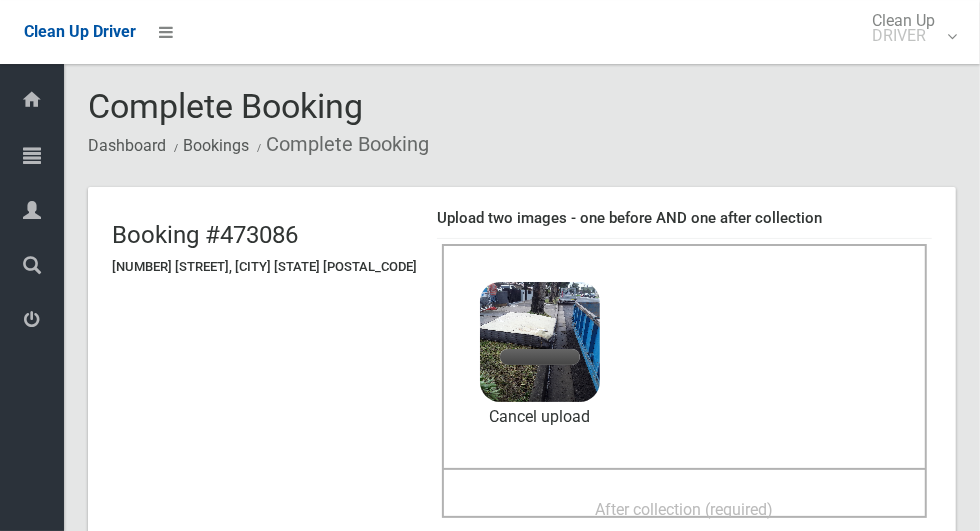 click on "After collection (required)" at bounding box center (685, 509) 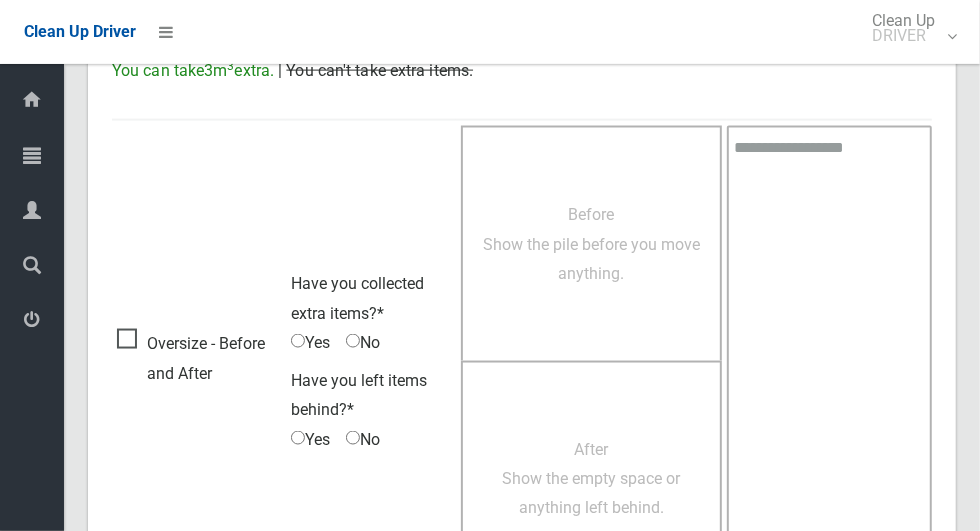 scroll, scrollTop: 1636, scrollLeft: 0, axis: vertical 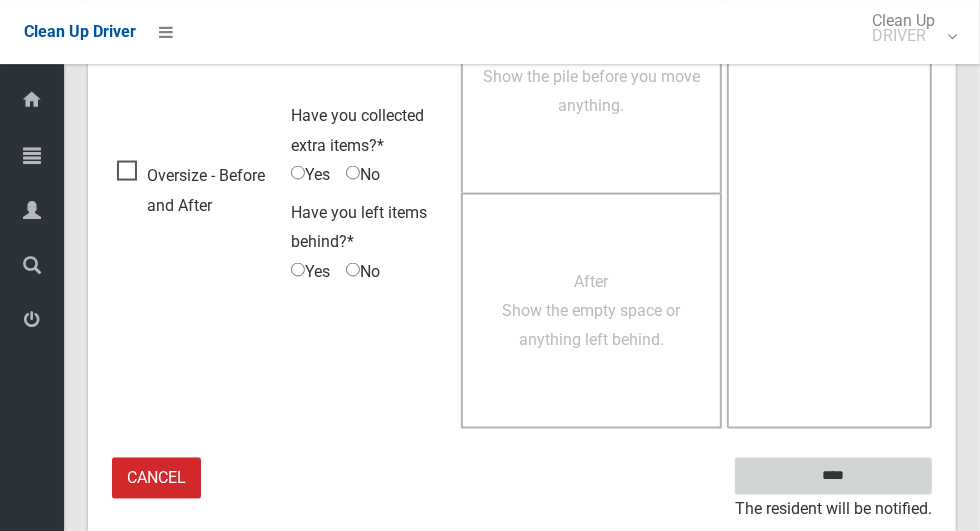 click on "****" at bounding box center (833, 475) 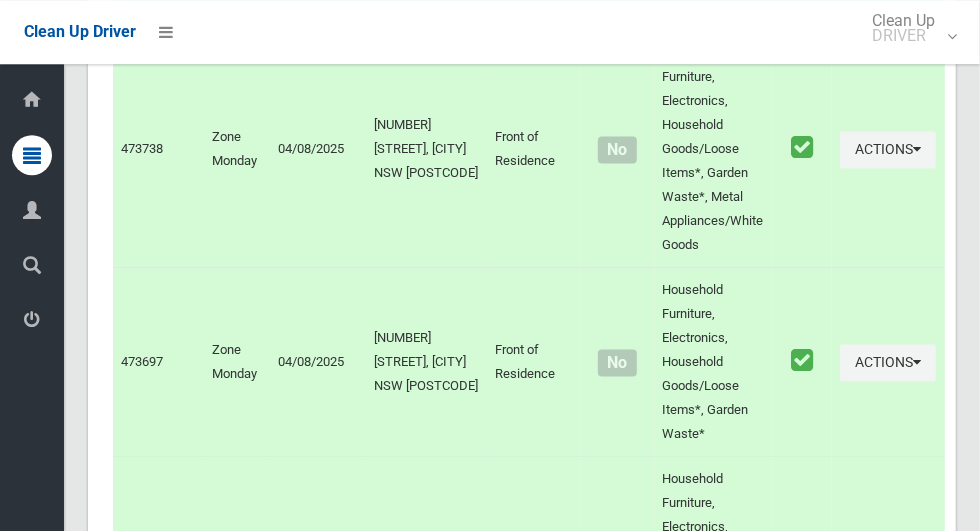 scroll, scrollTop: 11777, scrollLeft: 0, axis: vertical 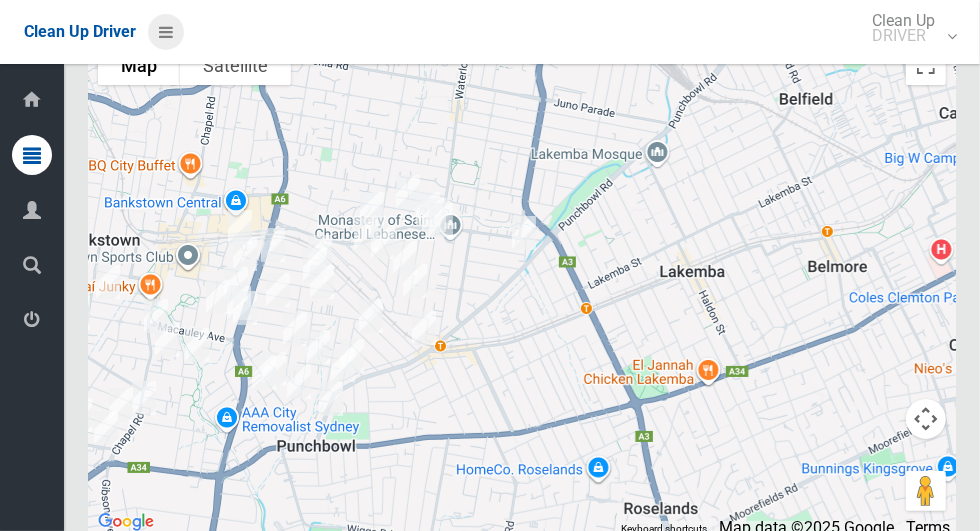 click at bounding box center [166, 32] 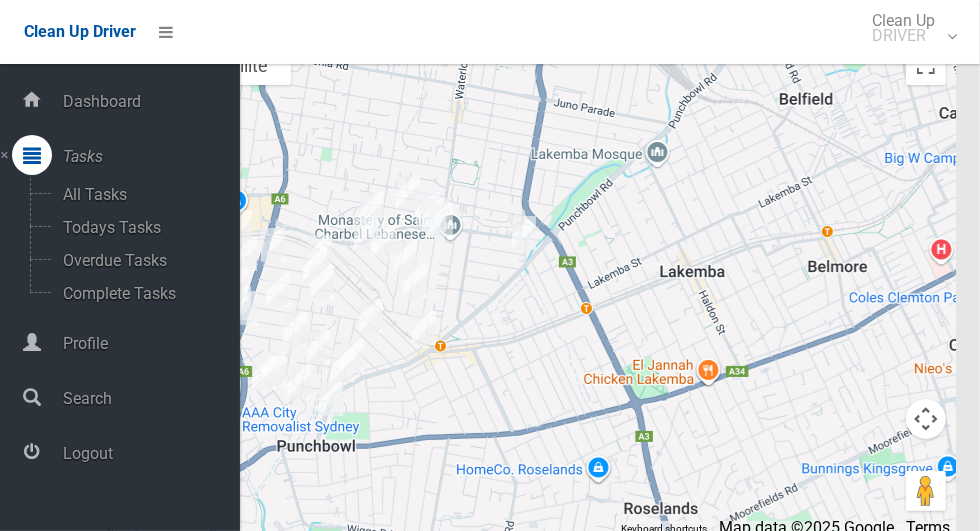 click on "Logout" at bounding box center (148, 453) 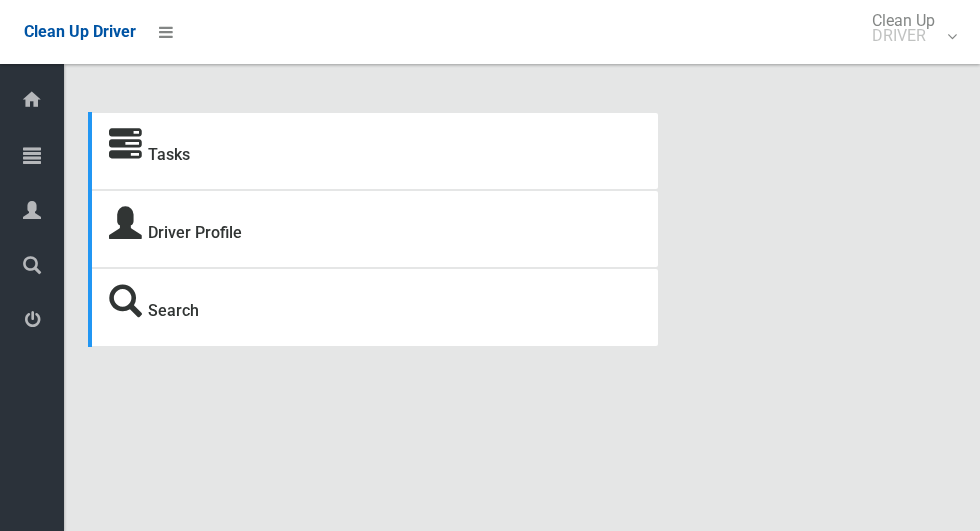 scroll, scrollTop: 0, scrollLeft: 0, axis: both 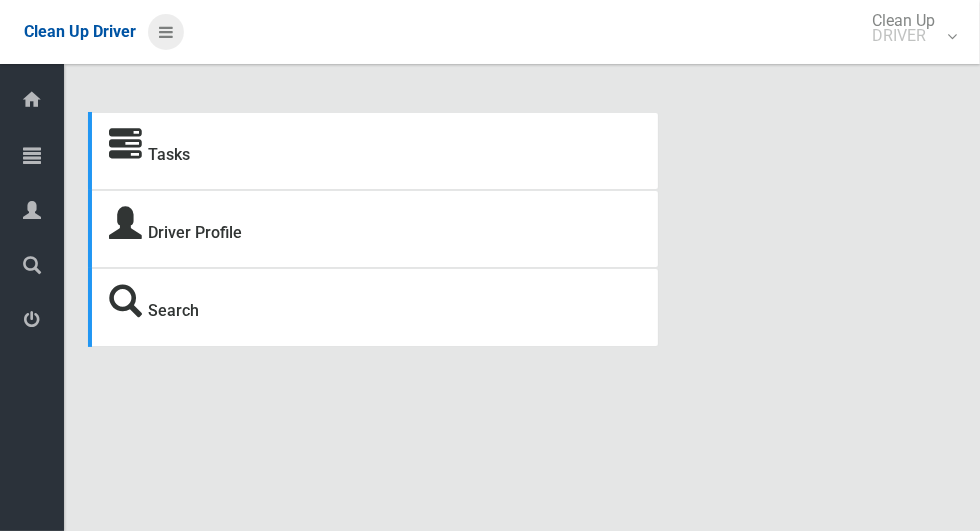 click at bounding box center [166, 32] 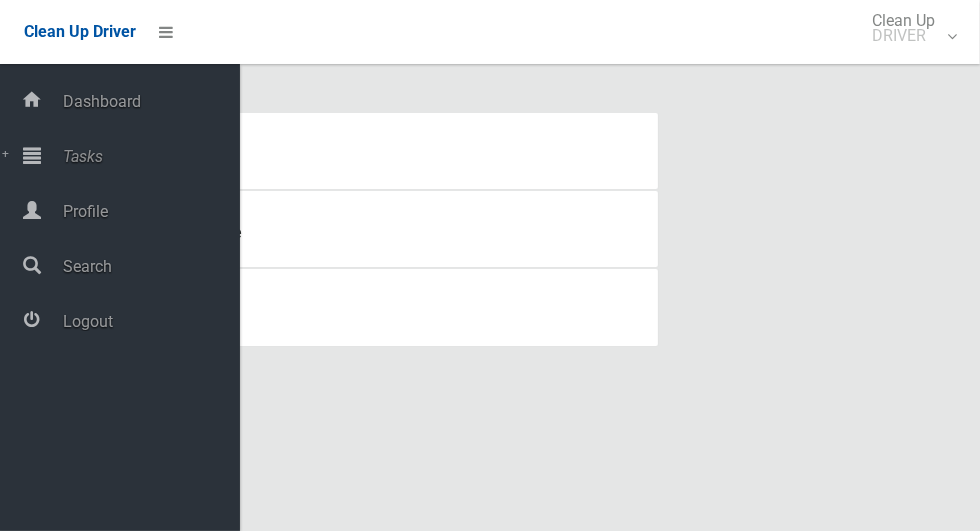 click on "Tasks" at bounding box center [148, 156] 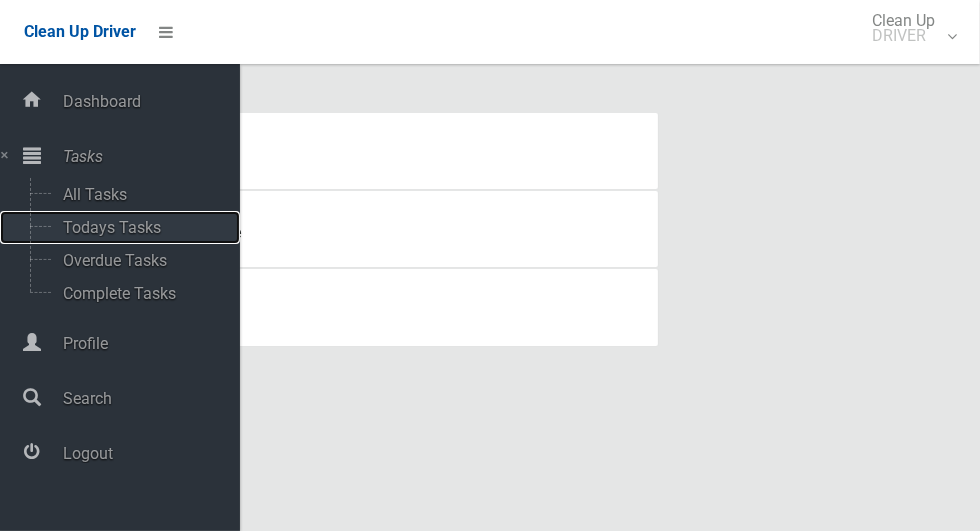 click on "Todays Tasks" at bounding box center (140, 227) 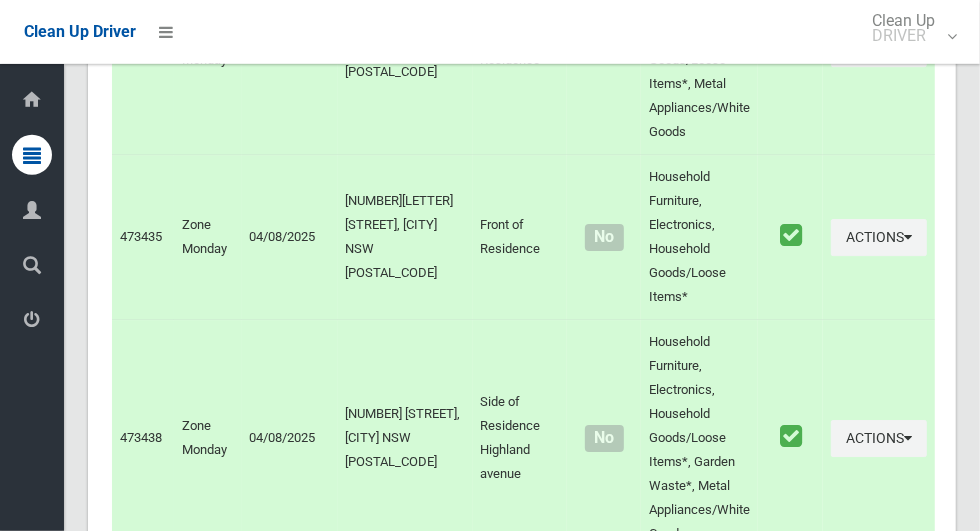 scroll, scrollTop: 11303, scrollLeft: 0, axis: vertical 